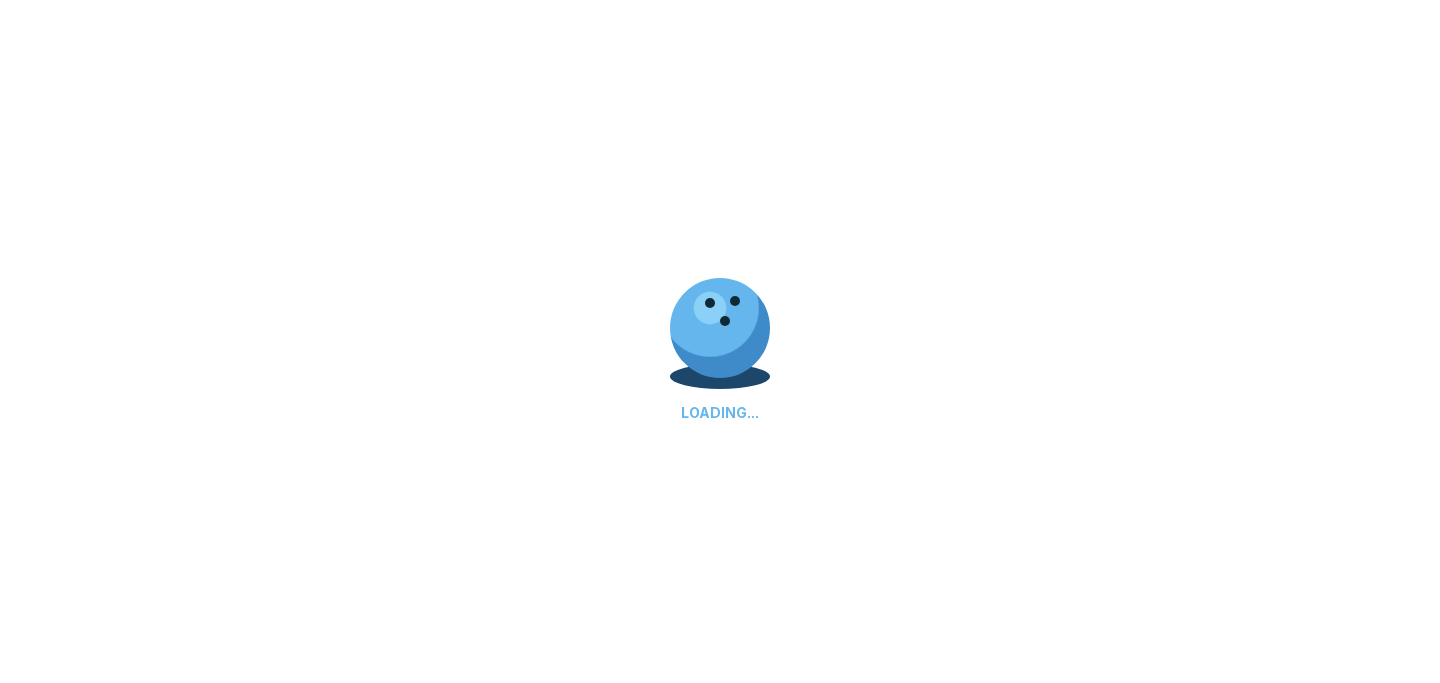 scroll, scrollTop: 0, scrollLeft: 0, axis: both 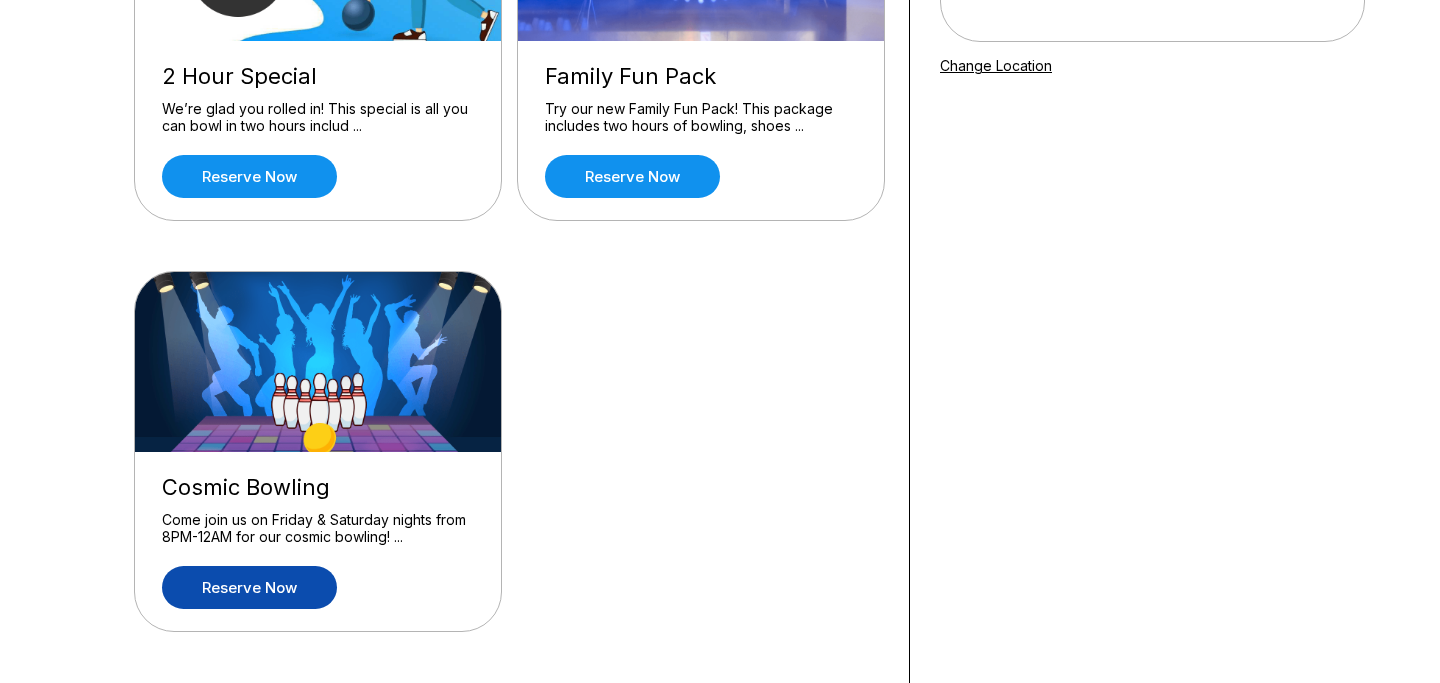 click on "Reserve now" at bounding box center [249, 587] 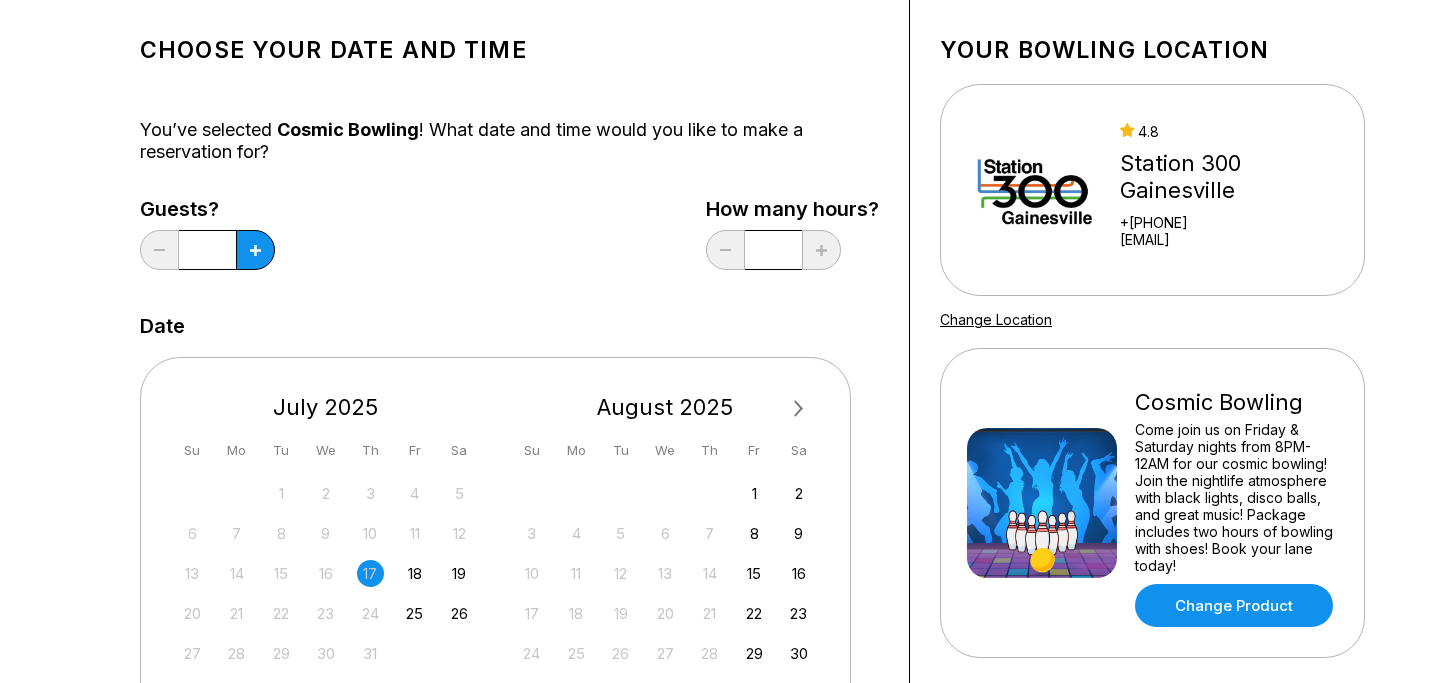 scroll, scrollTop: 139, scrollLeft: 0, axis: vertical 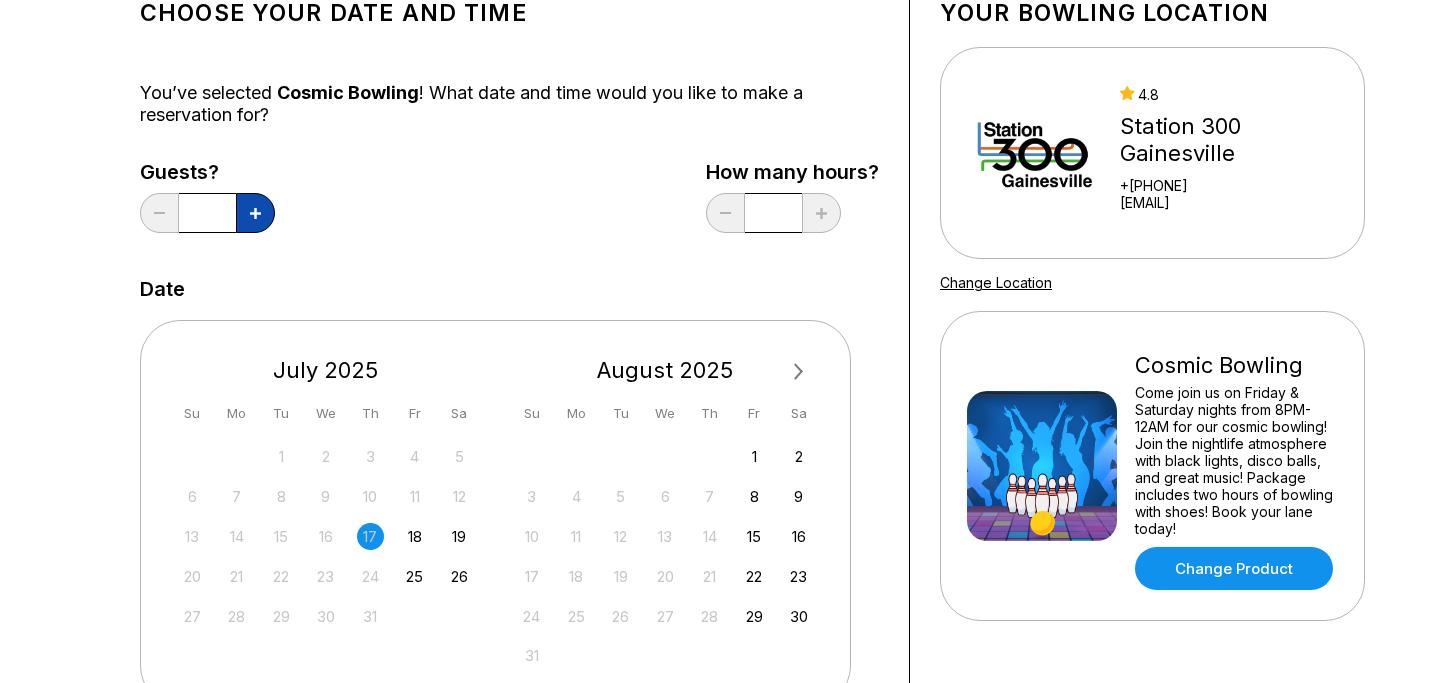 click at bounding box center (255, 213) 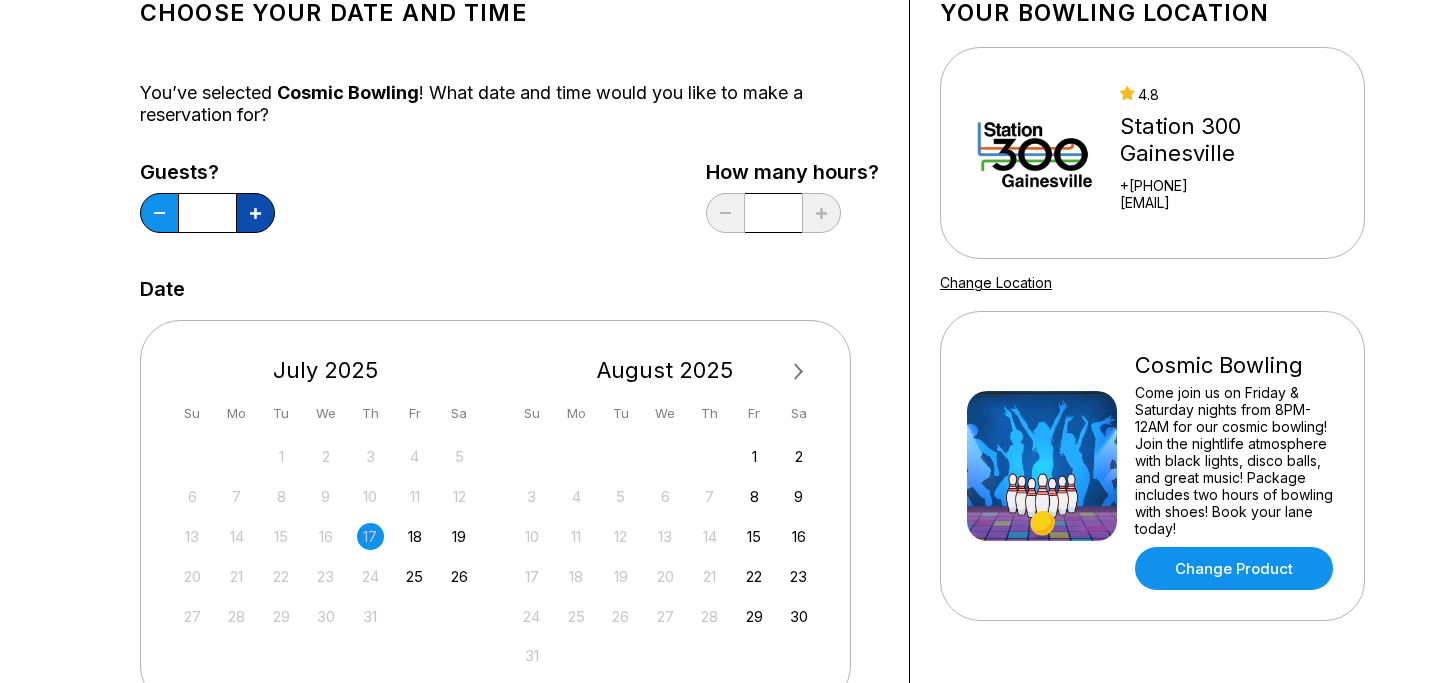 click at bounding box center [255, 213] 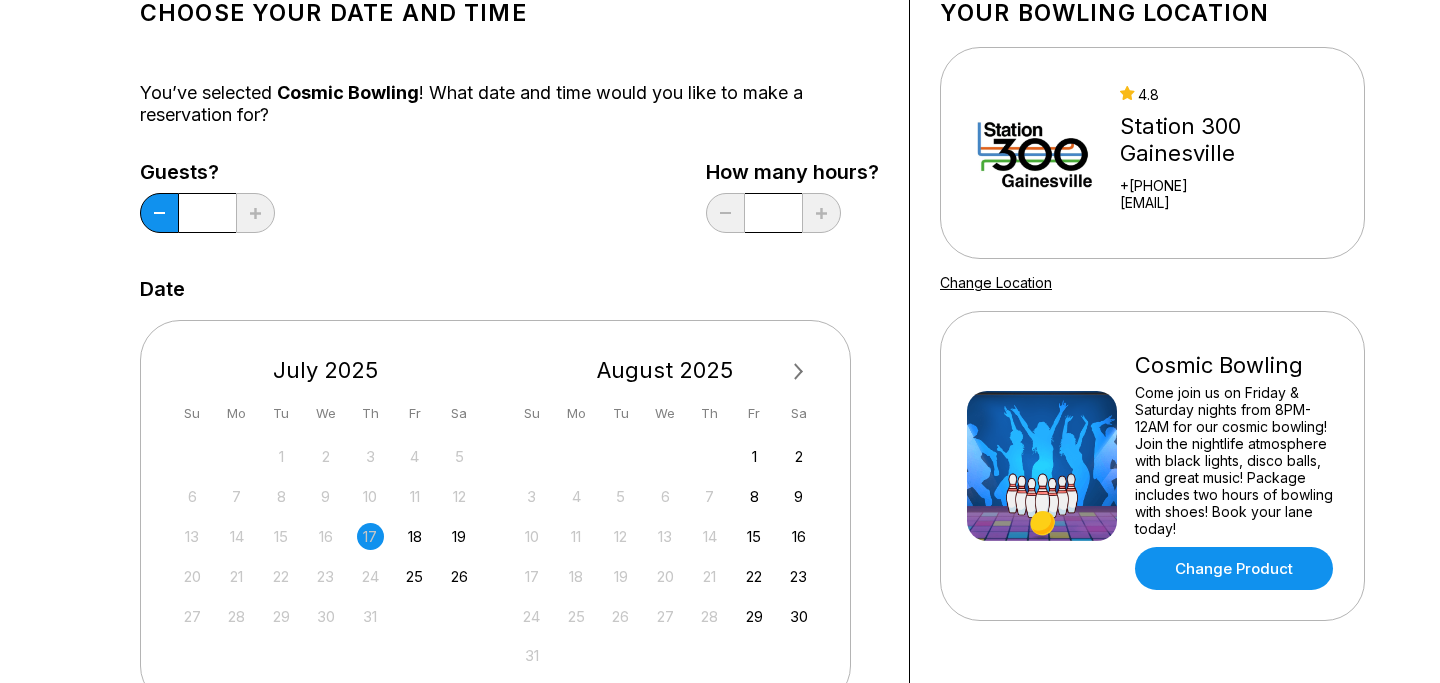 click on "Choose your Date and time You’ve selected   Cosmic Bowling  ! What date and time would you like to make a reservation for? Guests? ** How many hours? * Date Next Month July 2025 Su Mo Tu We Th Fr Sa 29 30 1 2 3 4 5 6 7 8 9 10 11 12 13 14 15 16 17 18 19 20 21 22 23 24 25 26 27 28 29 30 31 August 2025 Su Mo Tu We Th Fr Sa 1 2 3 4 5 6 7 8 9 10 11 12 13 14 15 16 17 18 19 20 21 22 23 24 25 26 27 28 29 30 31 1 2 3 4 5 6 Times available EDT -04:00 Unfortunately, there are no available times for Cosmic Bowling  on this day. The next available time is: July 18 7:00 PM 7:30 PM 8:00 PM 8:30 PM 9:00 PM 9:30 PM 10:00 PM Continue Your bowling location 4.8 Station 300 Gainesville   +[PHONE] [EMAIL] Change Location Cosmic Bowling  Come join us on Friday & Saturday nights from 8PM-12AM for our cosmic bowling! Join the nightlife atmosphere with black lights, disco balls, and great music! Package includes two hours of bowling with shoes! Book your lane today! Change Product" at bounding box center [720, 717] 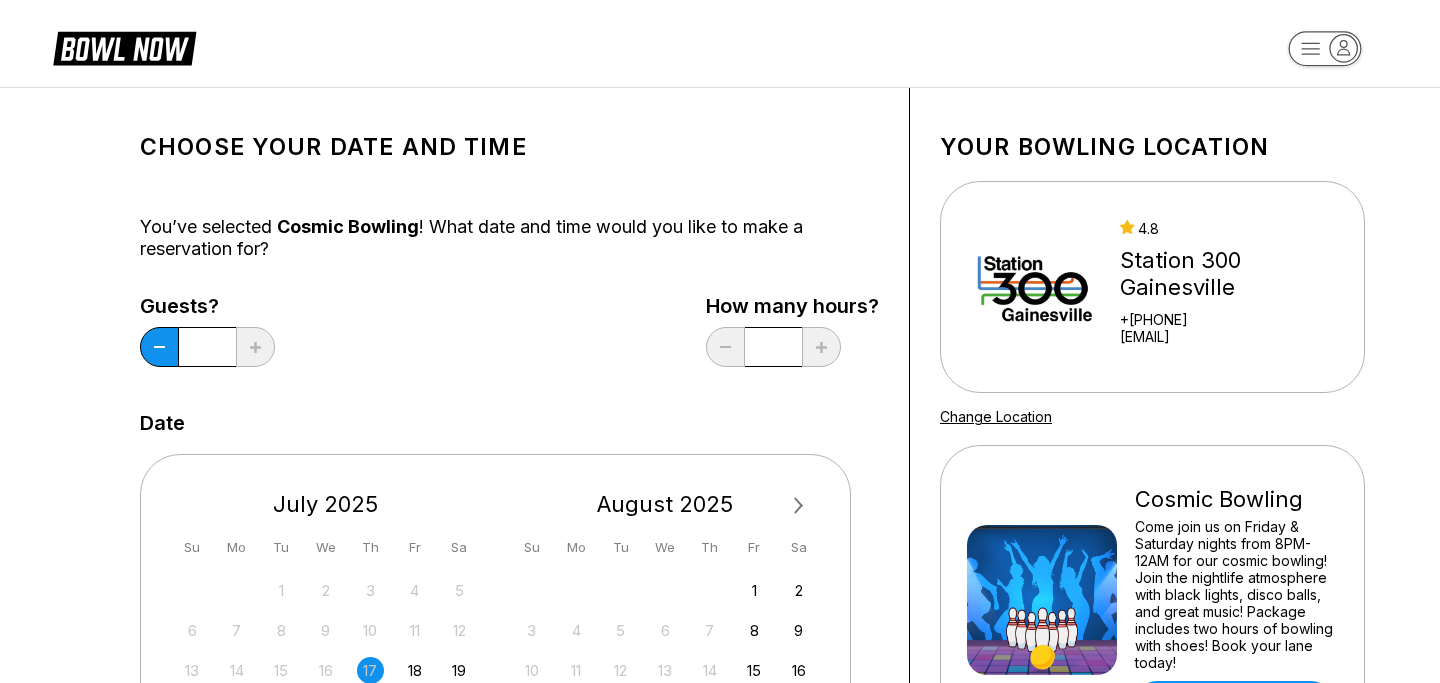 scroll, scrollTop: 24, scrollLeft: 0, axis: vertical 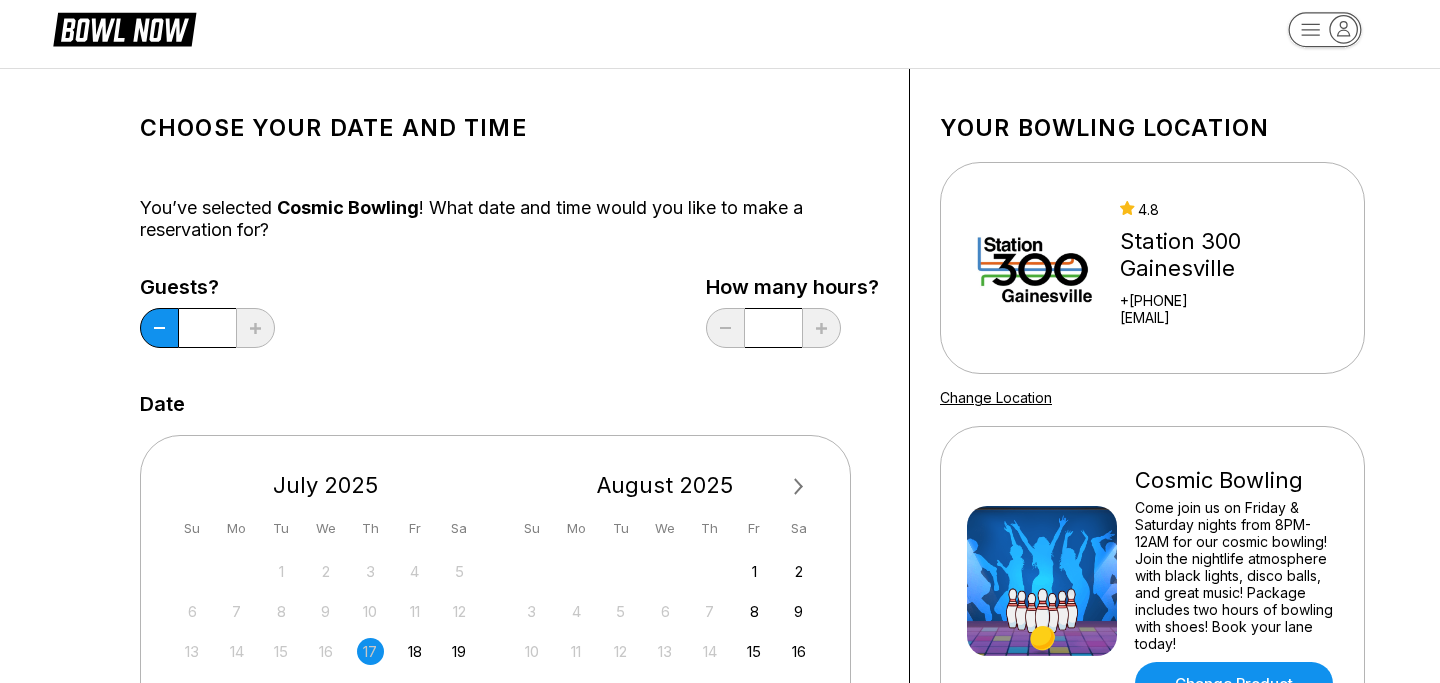 click on "Choose your Date and time You’ve selected   Cosmic Bowling  ! What date and time would you like to make a reservation for? Guests? ** How many hours? * Date Next Month July 2025 Su Mo Tu We Th Fr Sa 29 30 1 2 3 4 5 6 7 8 9 10 11 12 13 14 15 16 17 18 19 20 21 22 23 24 25 26 27 28 29 30 31 August 2025 Su Mo Tu We Th Fr Sa 1 2 3 4 5 6 7 8 9 10 11 12 13 14 15 16 17 18 19 20 21 22 23 24 25 26 27 28 29 30 31 1 2 3 4 5 6 Times available EDT -04:00 Unfortunately, there are no available times for Cosmic Bowling  on this day. The next available time is: July 18 7:00 PM 7:30 PM 8:00 PM 8:30 PM 9:00 PM 9:30 PM 10:00 PM Continue Your bowling location 4.8 Station 300 Gainesville   +[PHONE] [EMAIL] Change Location Cosmic Bowling  Come join us on Friday & Saturday nights from 8PM-12AM for our cosmic bowling! Join the nightlife atmosphere with black lights, disco balls, and great music! Package includes two hours of bowling with shoes! Book your lane today! Change Product" at bounding box center (720, 832) 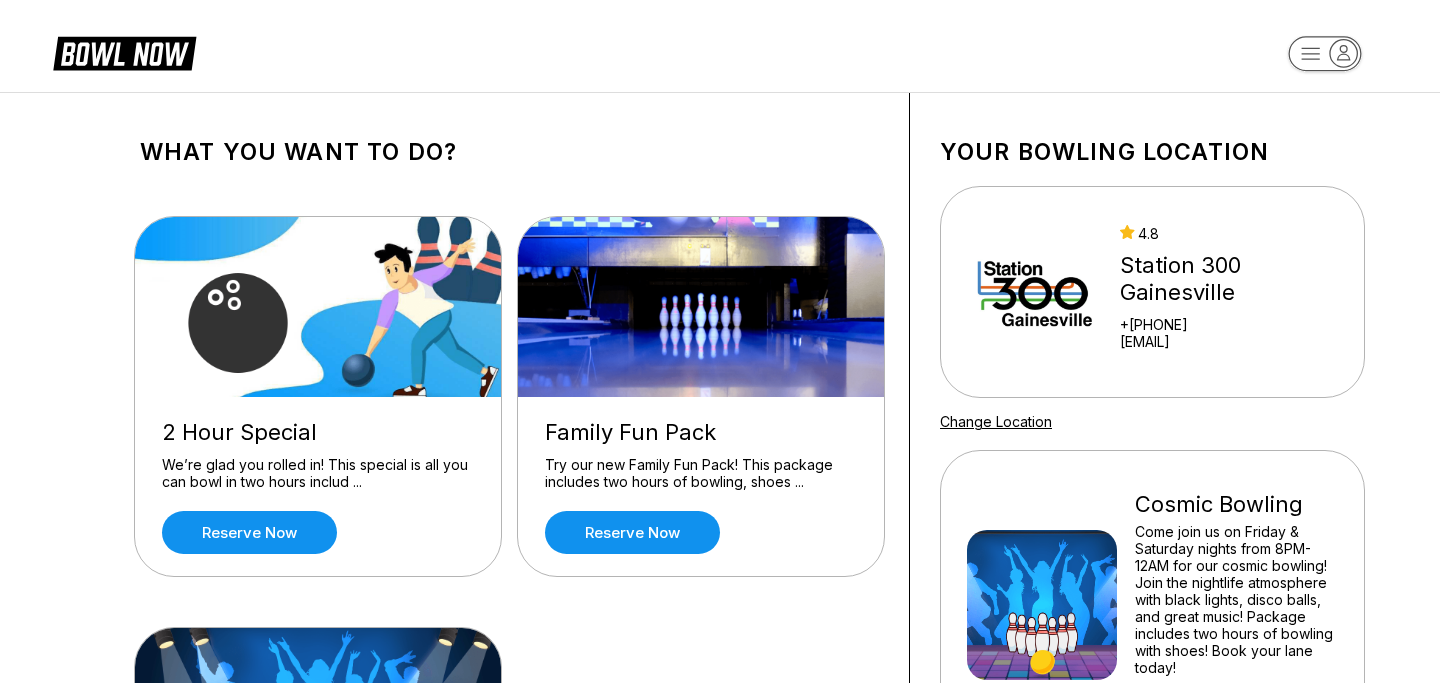 click on "What you want to do? 2 Hour Special We’re glad you rolled in! This special is all you can bowl in two hours includ ... Reserve now Family Fun Pack Try our new Family Fun Pack! This package includes two hours of bowling, shoes ... Reserve now Cosmic Bowling  Come join us on Friday & Saturday nights from 8PM-12AM for our cosmic bowling! ... Reserve now Your bowling location 4.8 Station 300 Gainesville   +[PHONE] [EMAIL] Change Location Cosmic Bowling  Come join us on Friday & Saturday nights from 8PM-12AM for our cosmic bowling! Join the nightlife atmosphere with black lights, disco balls, and great music! Package includes two hours of bowling with shoes! Book your lane today! Change Product" at bounding box center [720, 573] 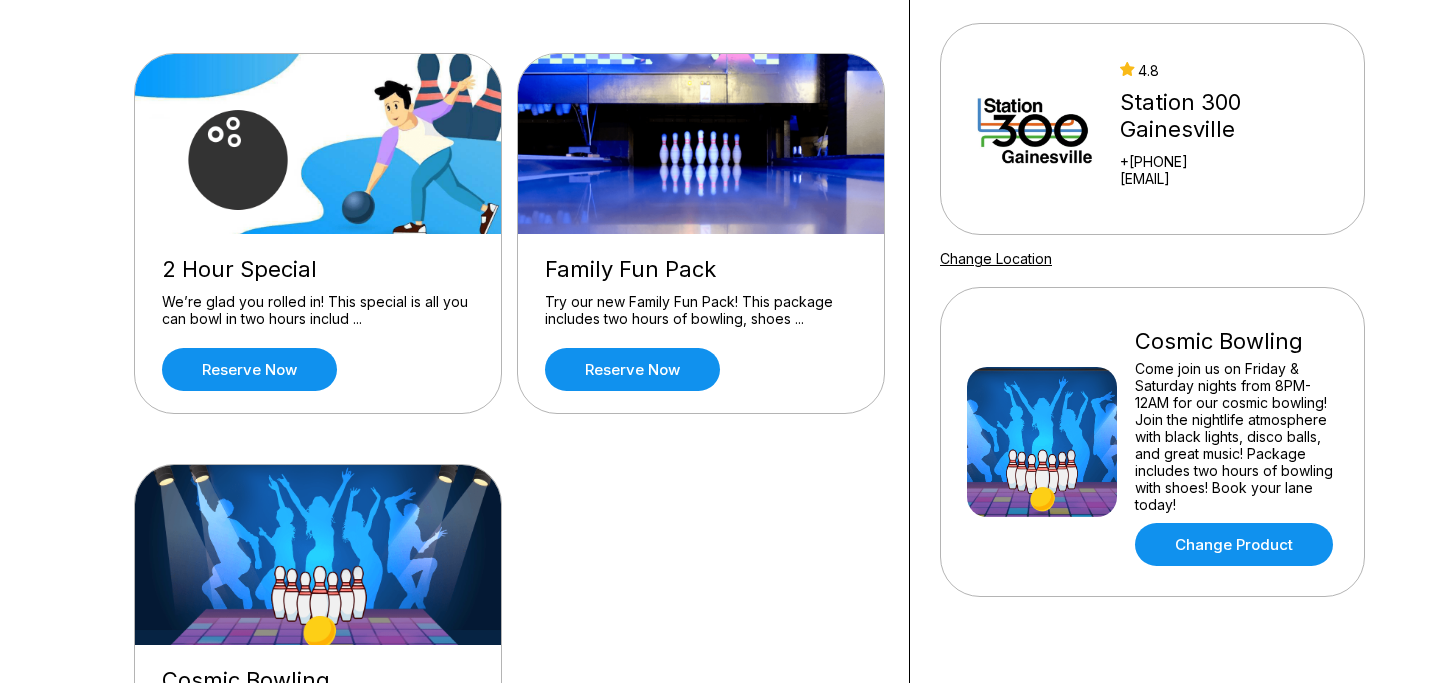 scroll, scrollTop: 146, scrollLeft: 0, axis: vertical 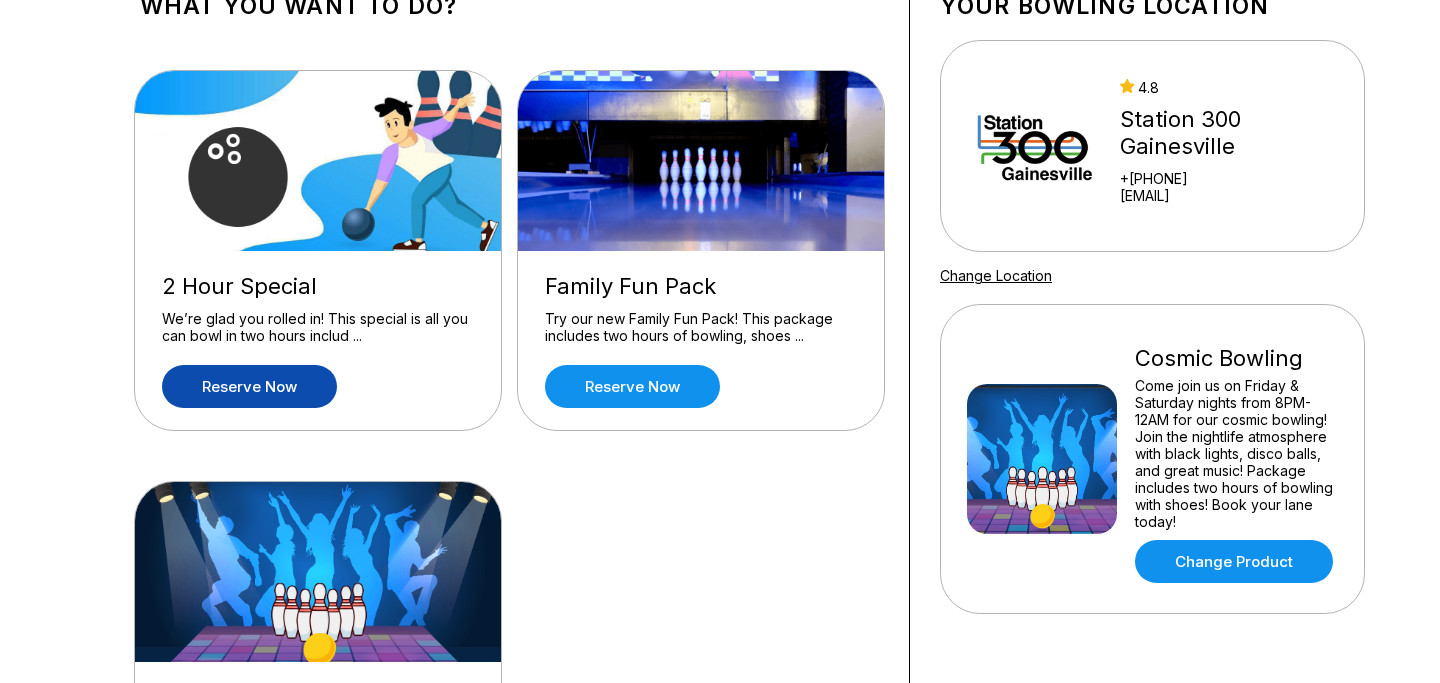 click on "Reserve now" at bounding box center (249, 386) 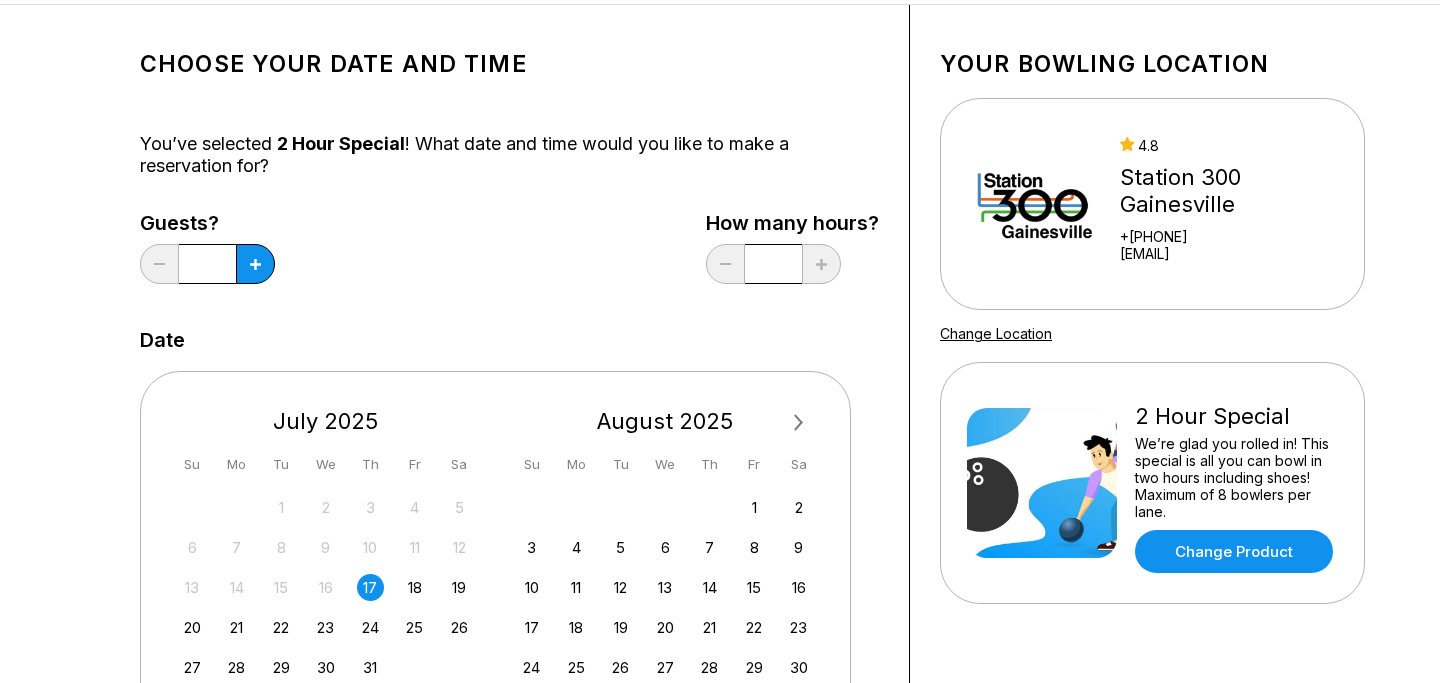scroll, scrollTop: 104, scrollLeft: 0, axis: vertical 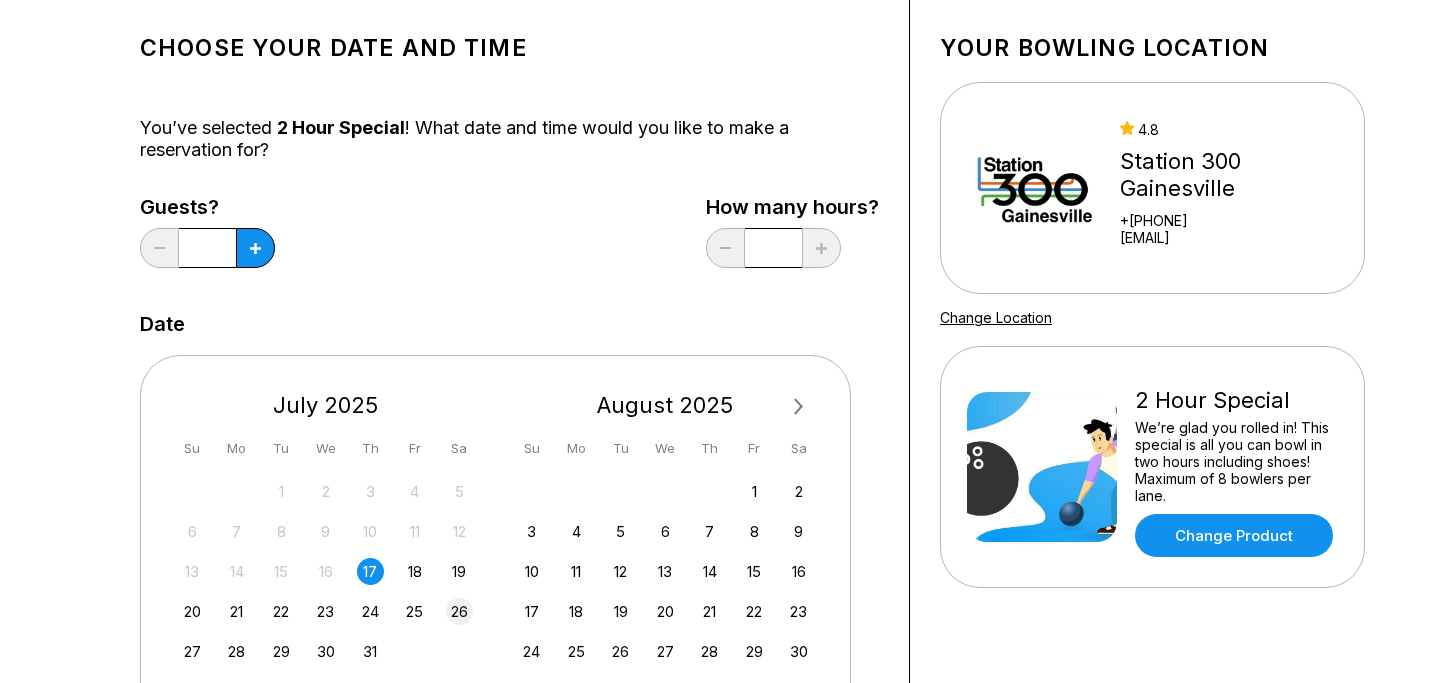 click on "26" at bounding box center (459, 611) 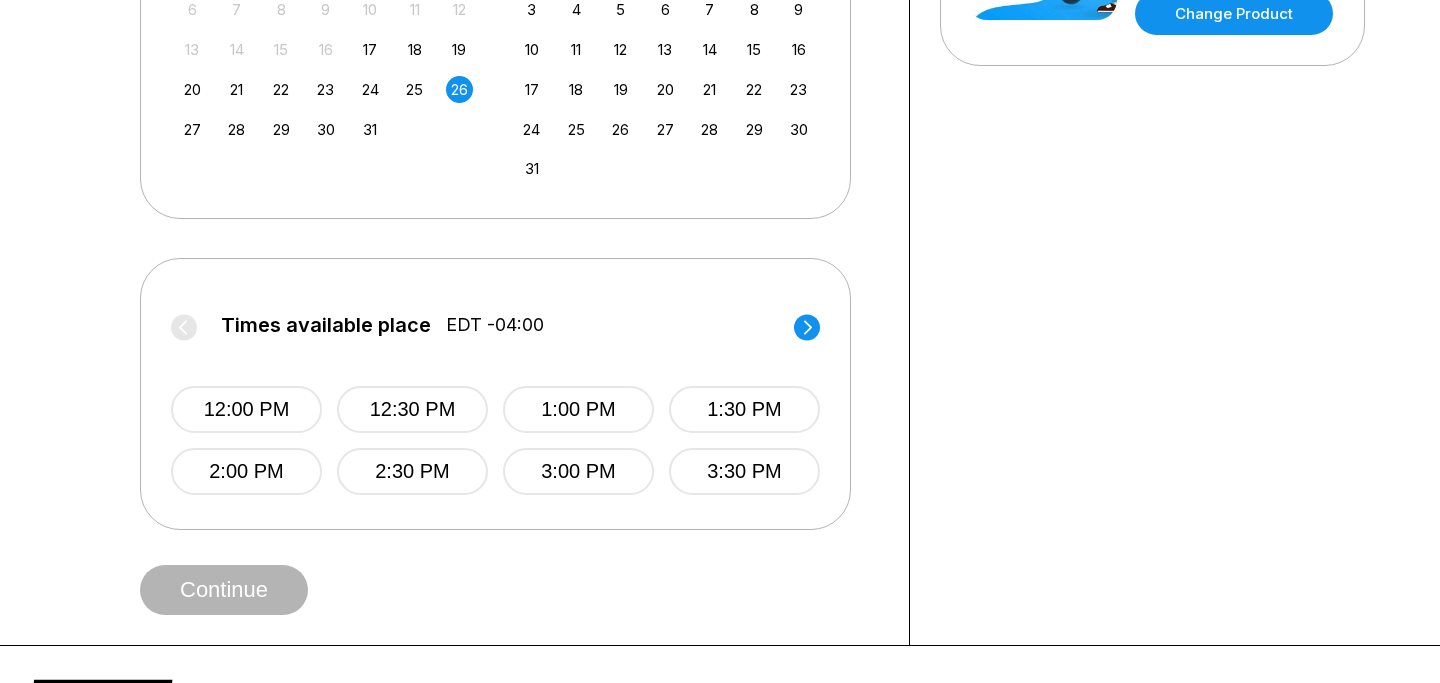 scroll, scrollTop: 630, scrollLeft: 0, axis: vertical 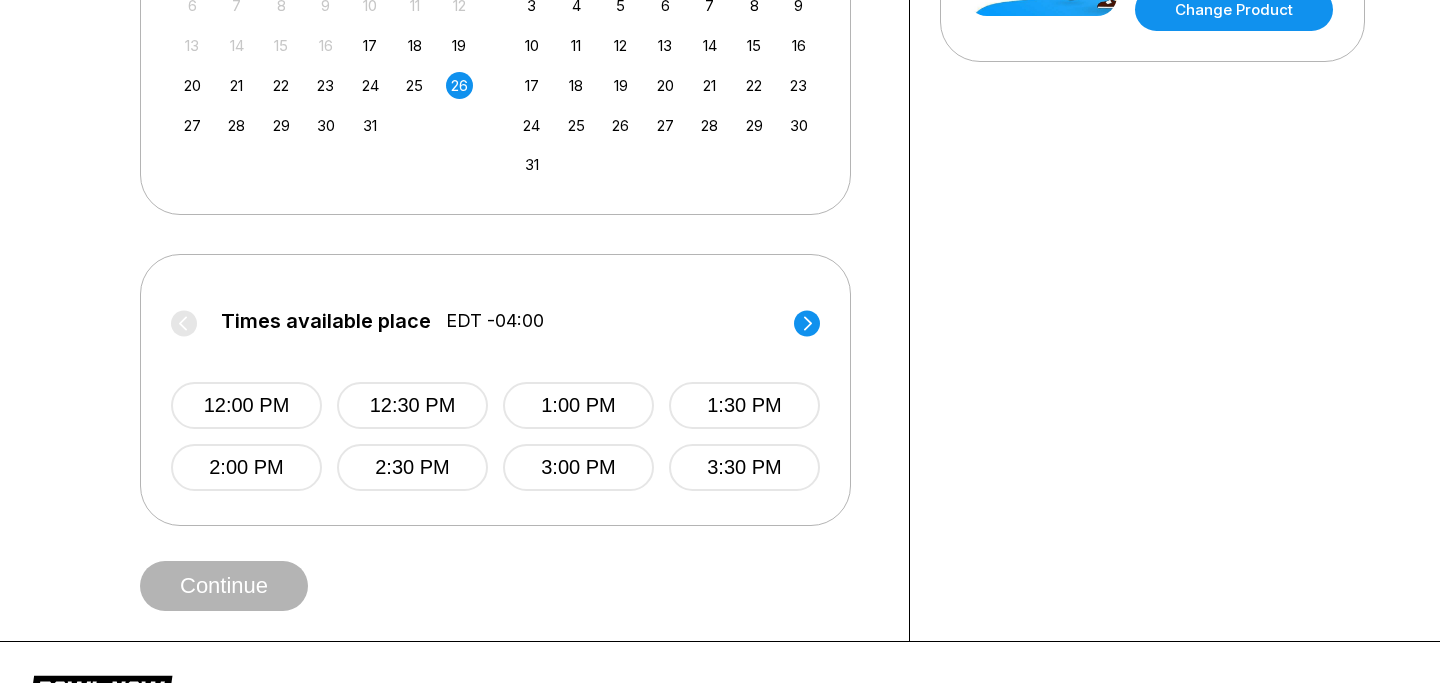 click on "Times available place EDT -04:00 12:00 PM 12:30 PM 1:00 PM 1:30 PM 2:00 PM 2:30 PM 3:00 PM 3:30 PM Times available place EDT -04:00 4:00 PM 4:30 PM 5:00 PM Continue Your bowling location 4.8 Station 300 Gainesville   +[PHONE] [EMAIL] Change Location 2 Hour Special We’re glad you rolled in! This special is all you can bowl in two hours including shoes! Maximum of 8 bowlers per lane.  Change Product" at bounding box center (720, 52) 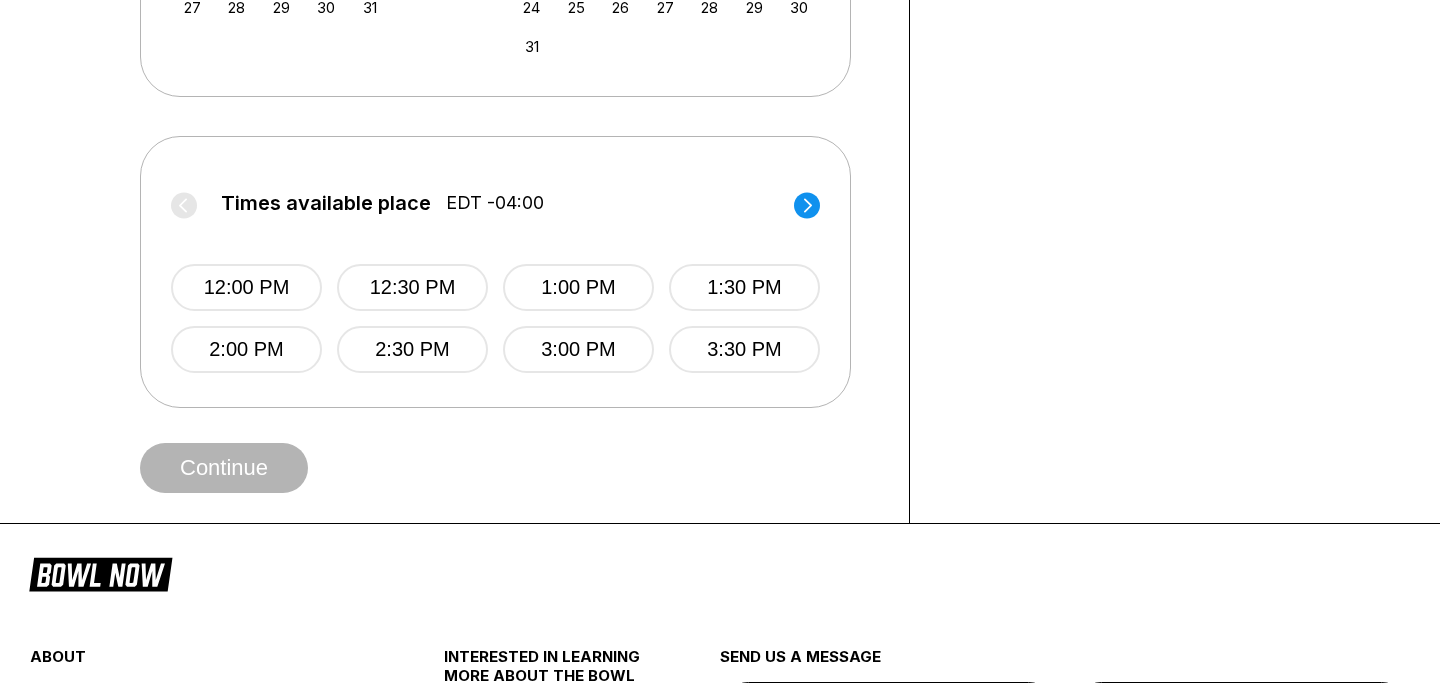 scroll, scrollTop: 750, scrollLeft: 0, axis: vertical 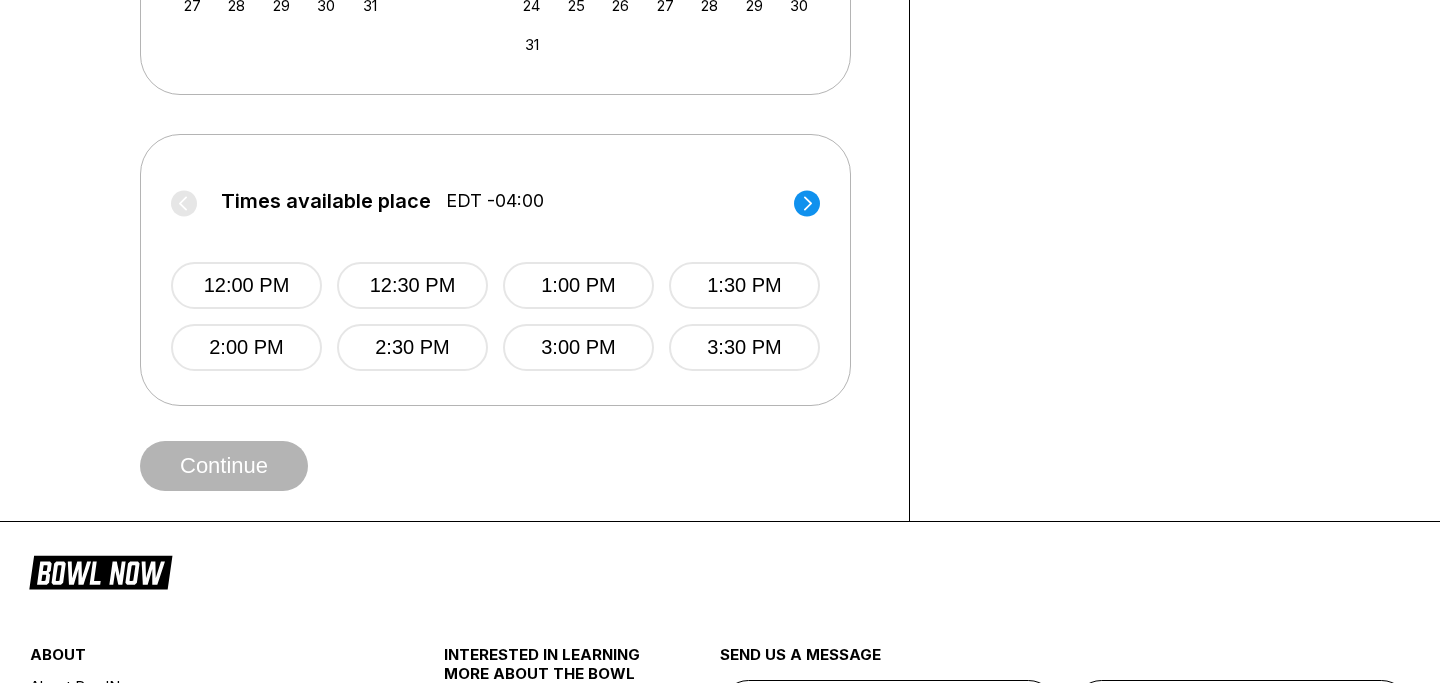 click 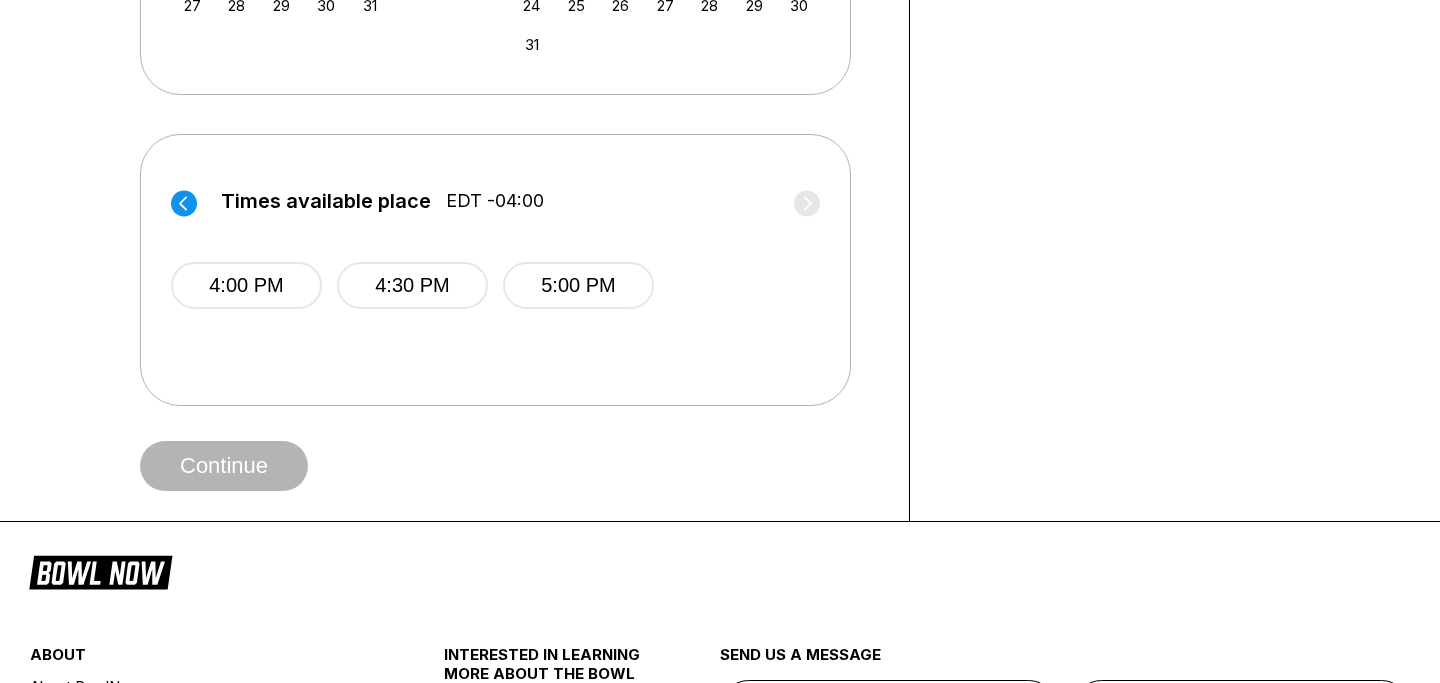 click 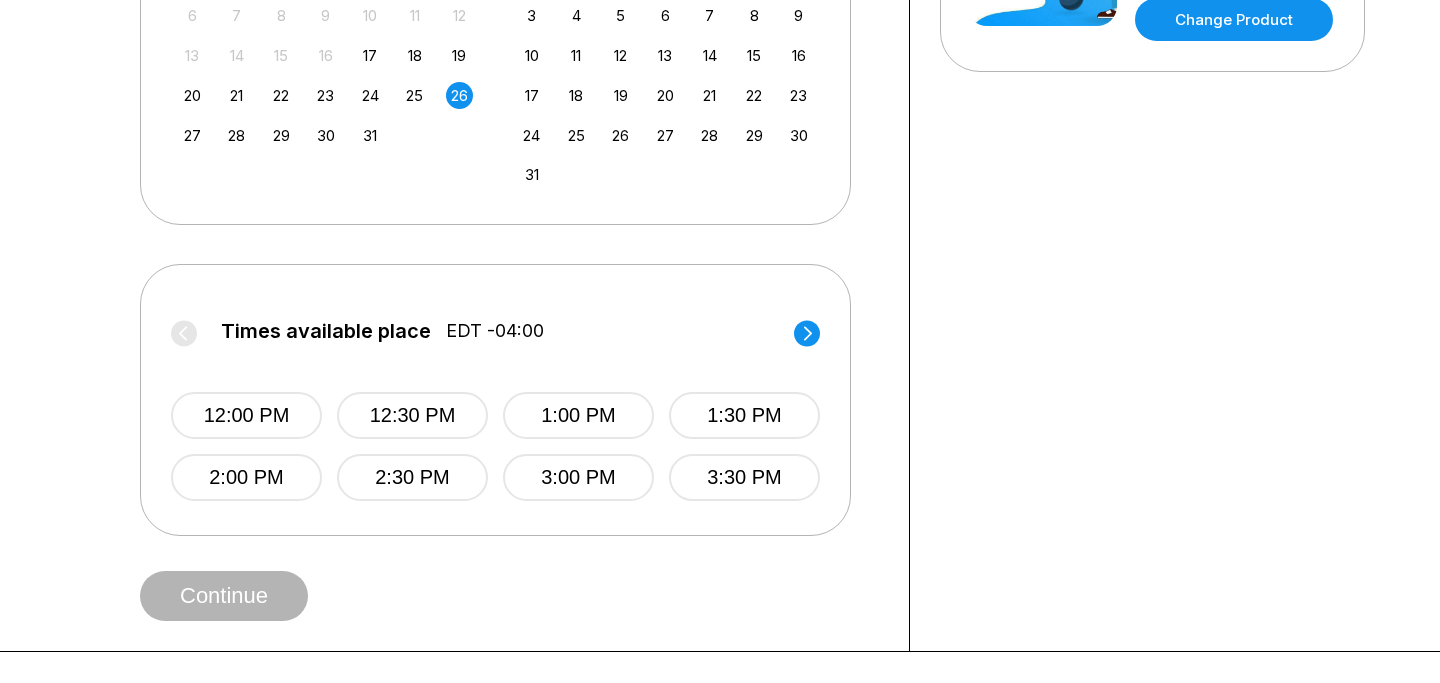scroll, scrollTop: 599, scrollLeft: 0, axis: vertical 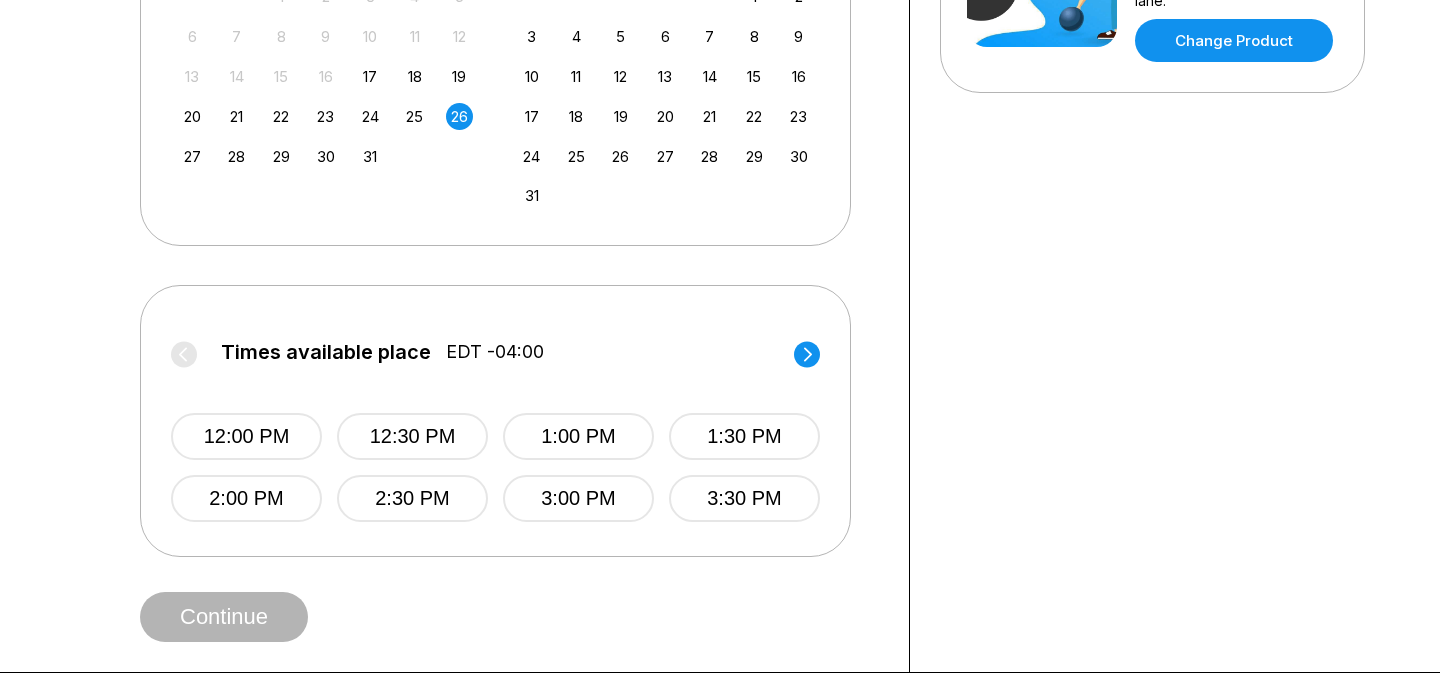 click on "Times available place EDT -04:00 12:00 PM 12:30 PM 1:00 PM 1:30 PM 2:00 PM 2:30 PM 3:00 PM 3:30 PM Times available place EDT -04:00 4:00 PM 4:30 PM 5:00 PM Continue Your bowling location 4.8 Station 300 Gainesville   +[PHONE] [EMAIL] Change Location 2 Hour Special We’re glad you rolled in! This special is all you can bowl in two hours including shoes! Maximum of 8 bowlers per lane.  Change Product" at bounding box center (720, 83) 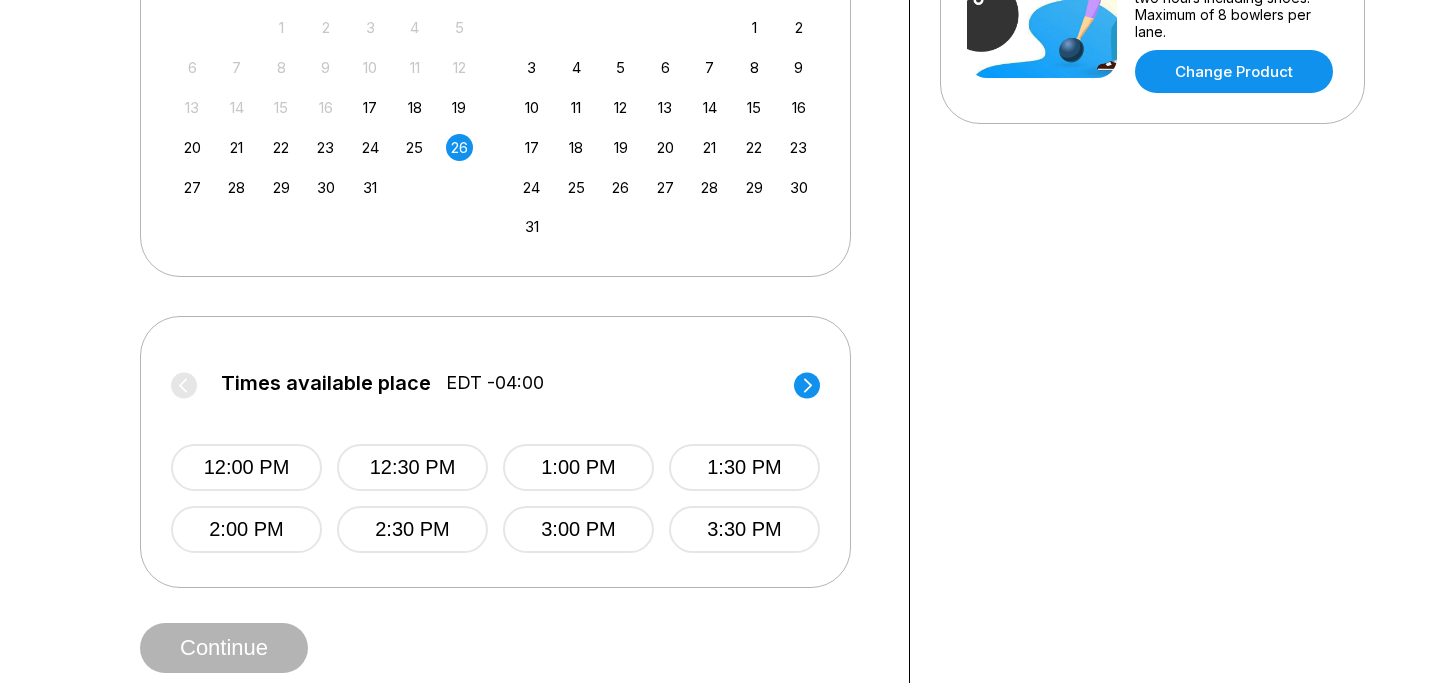 scroll, scrollTop: 607, scrollLeft: 0, axis: vertical 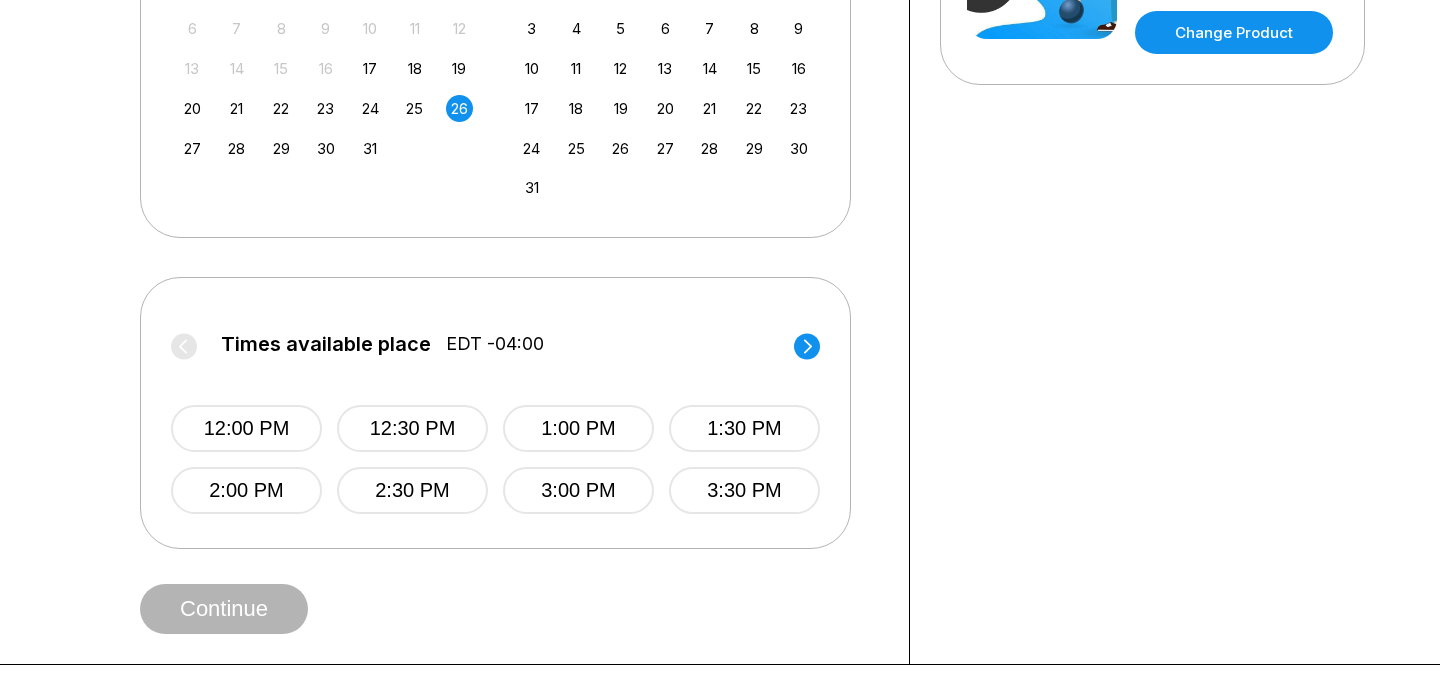 click 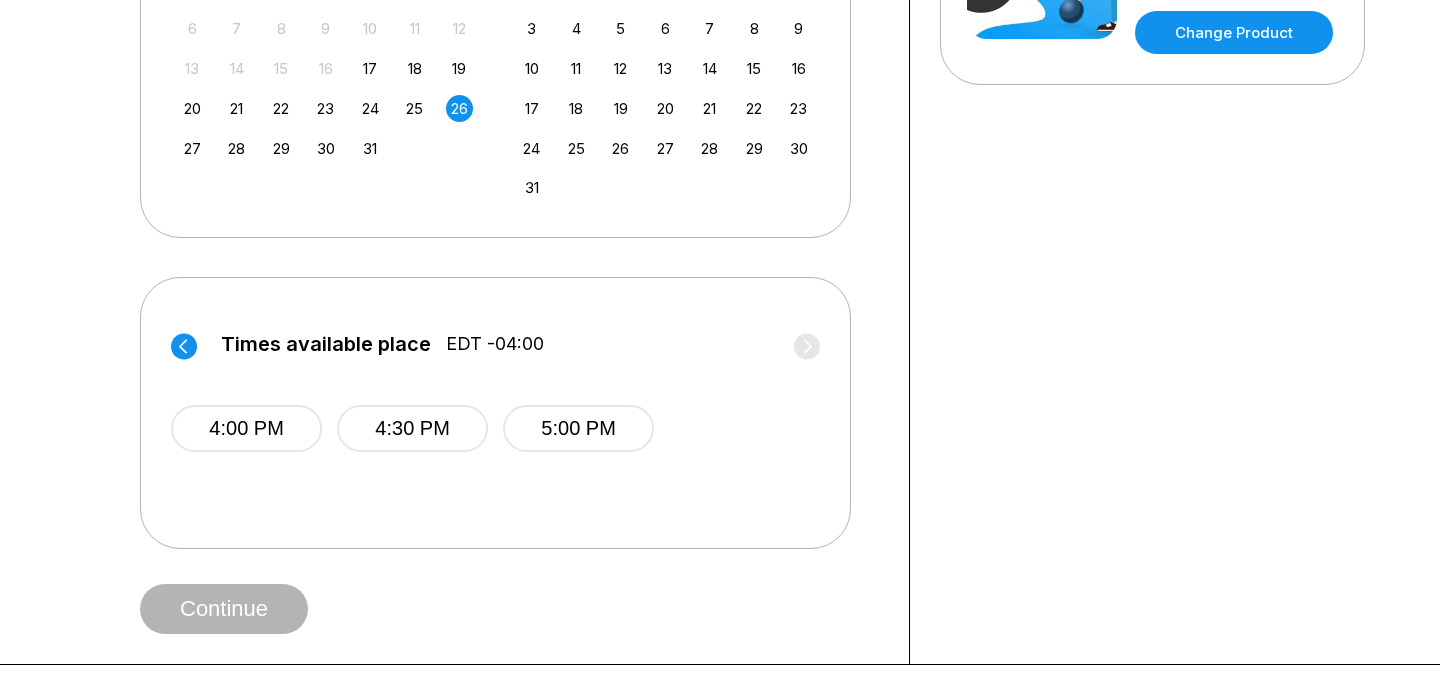click on "Times available place EDT -04:00 12:00 PM 12:30 PM 1:00 PM 1:30 PM 2:00 PM 2:30 PM 3:00 PM 3:30 PM Times available place EDT -04:00 4:00 PM 4:30 PM 5:00 PM Continue Your bowling location 4.8 Station 300 Gainesville   +[PHONE] [EMAIL] Change Location 2 Hour Special We’re glad you rolled in! This special is all you can bowl in two hours including shoes! Maximum of 8 bowlers per lane.  Change Product" at bounding box center (720, 75) 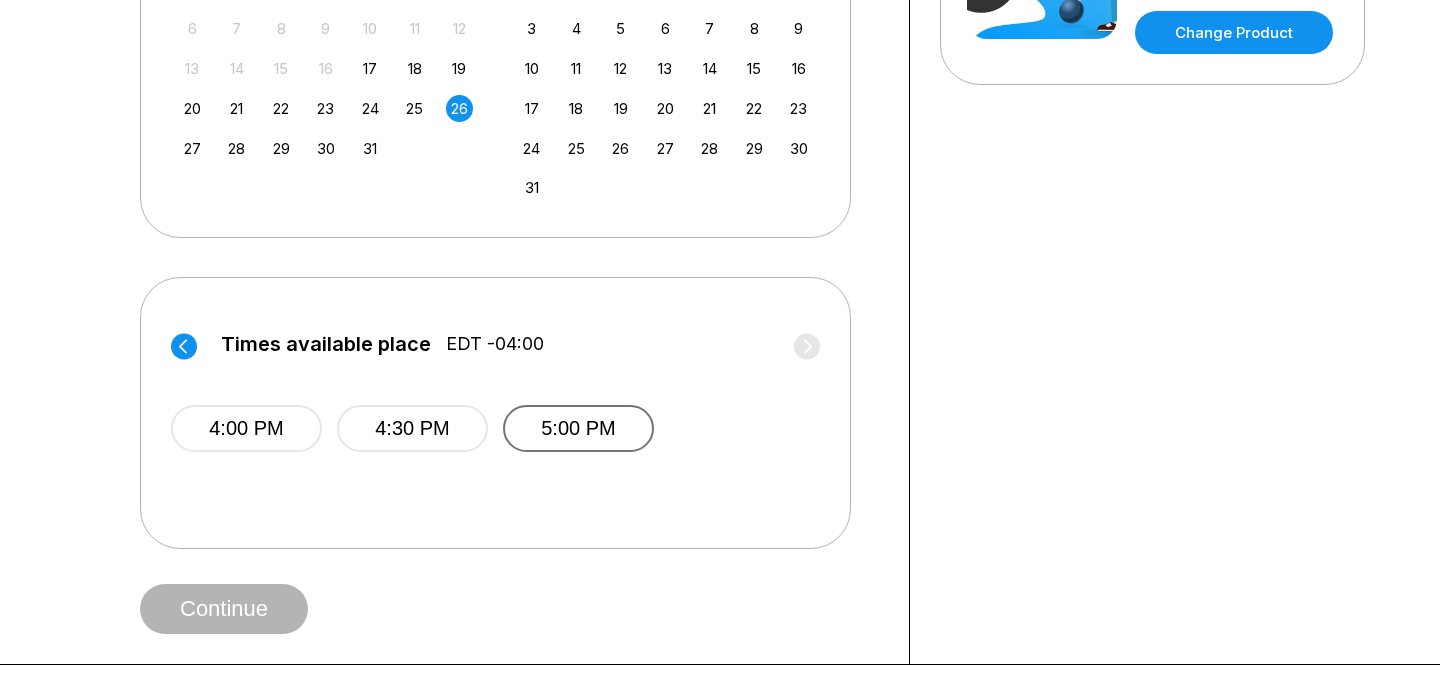 click on "5:00 PM" at bounding box center [578, 428] 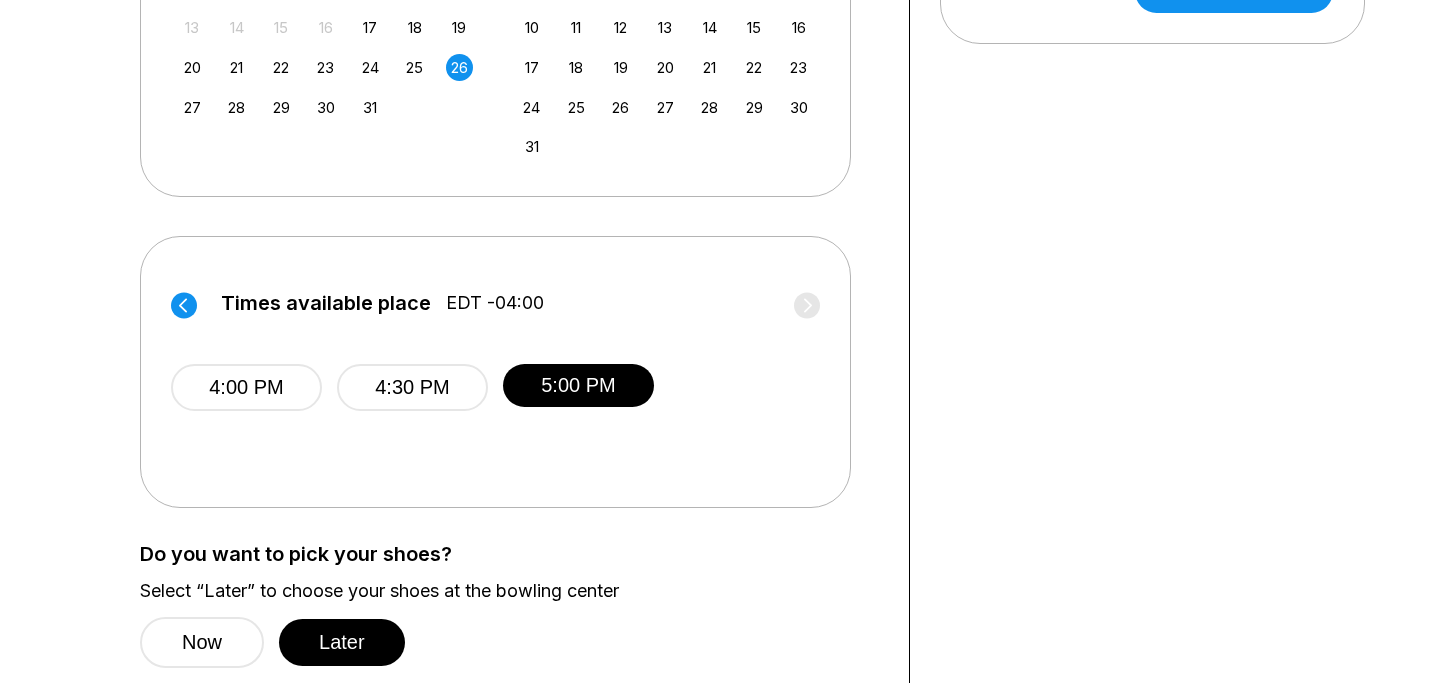scroll, scrollTop: 650, scrollLeft: 0, axis: vertical 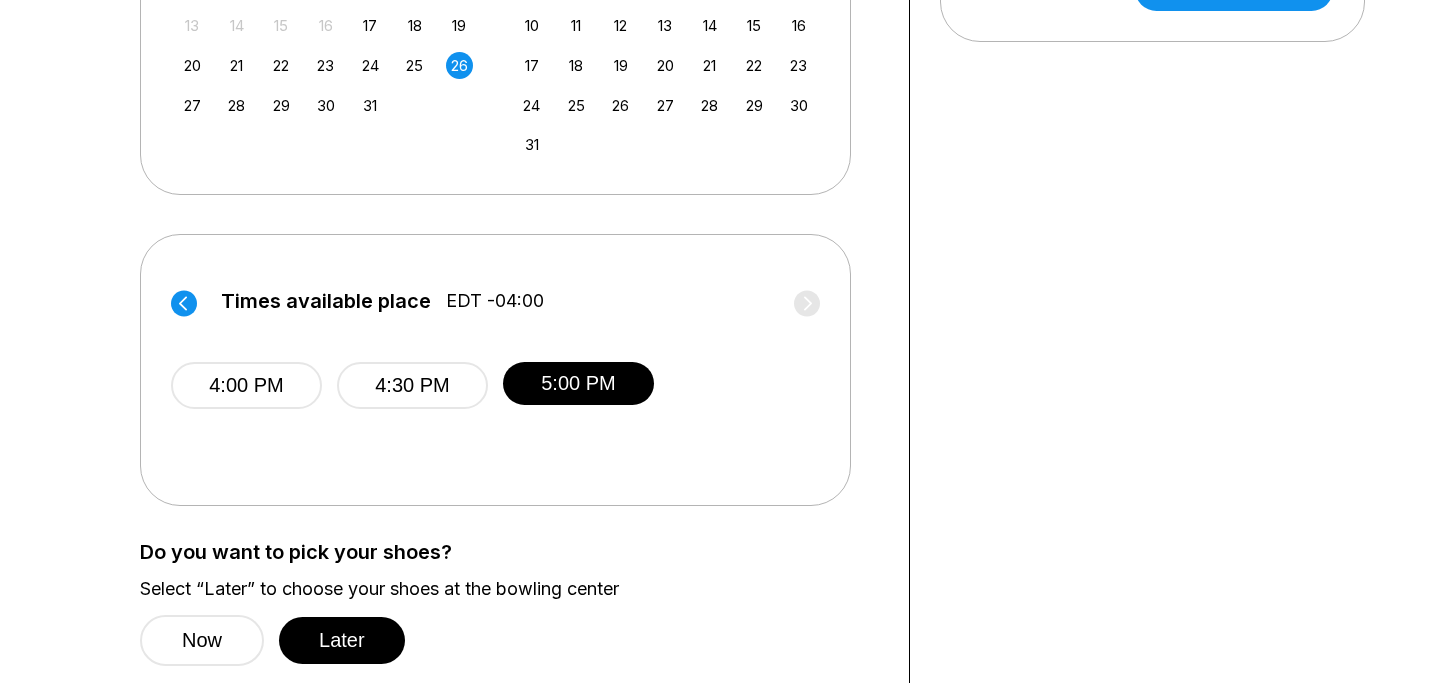 click on "Choose your Date and time You’ve selected   2 Hour Special ! What date and time would you like to make a reservation for? Guests? * How many hours? * Date Next Month July 2025 Su Mo Tu We Th Fr Sa 29 30 1 2 3 4 5 6 7 8 9 10 11 12 13 14 15 16 17 18 19 20 21 22 23 24 25 26 27 28 29 30 31 August 2025 Su Mo Tu We Th Fr Sa 1 2 3 4 5 6 7 8 9 10 11 12 13 14 15 16 17 18 19 20 21 22 23 24 25 26 27 28 29 30 31 1 2 3 4 5 6 Times available place EDT -04:00 12:00 PM 12:30 PM 1:00 PM 1:30 PM 2:00 PM 2:30 PM 3:00 PM 3:30 PM Times available place EDT -04:00 4:00 PM 4:30 PM 5:00 PM Do you want to pick your shoes? Select “Later” to choose your shoes at the bowling center Now Later Continue Your bowling location 4.8 Station 300 Gainesville   +[PHONE] [EMAIL] Change Location 2 Hour Special We’re glad you rolled in! This special is all you can bowl in two hours including shoes! Maximum of 8 bowlers per lane.  Change Product" at bounding box center (720, 112) 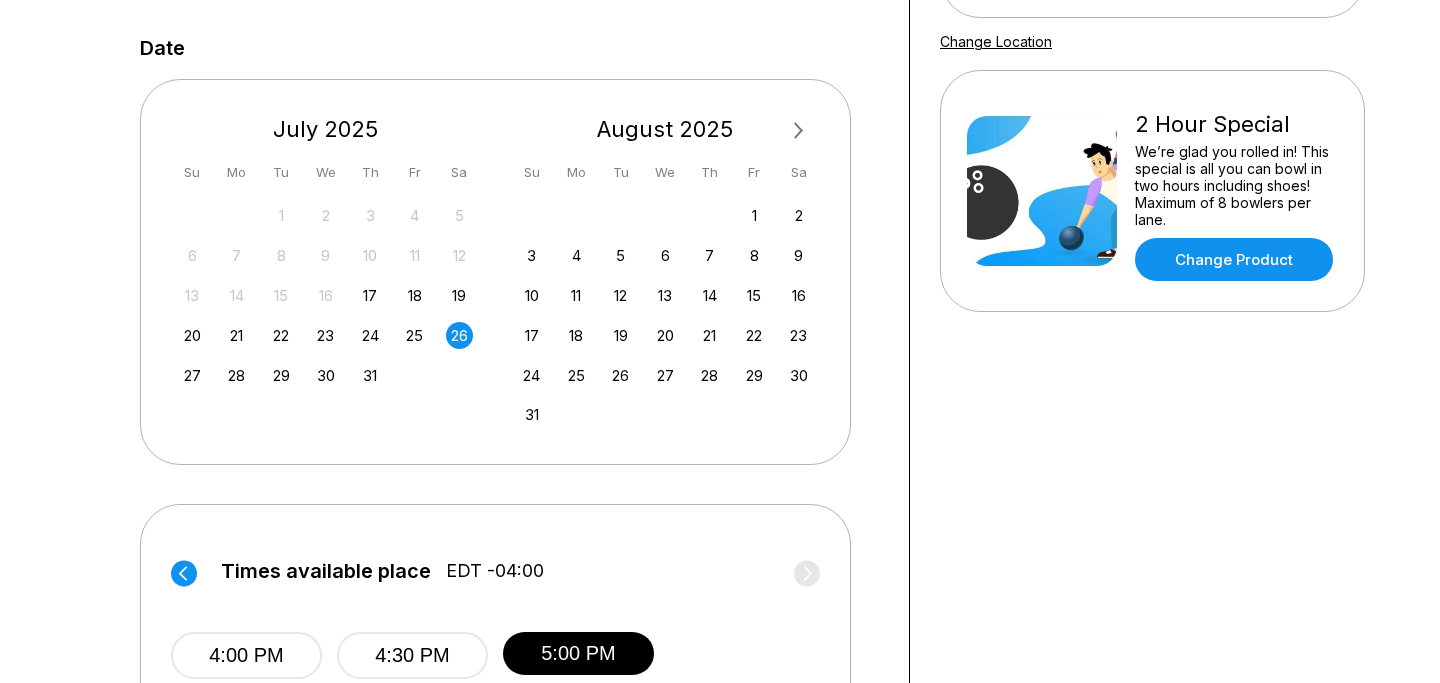 scroll, scrollTop: 0, scrollLeft: 0, axis: both 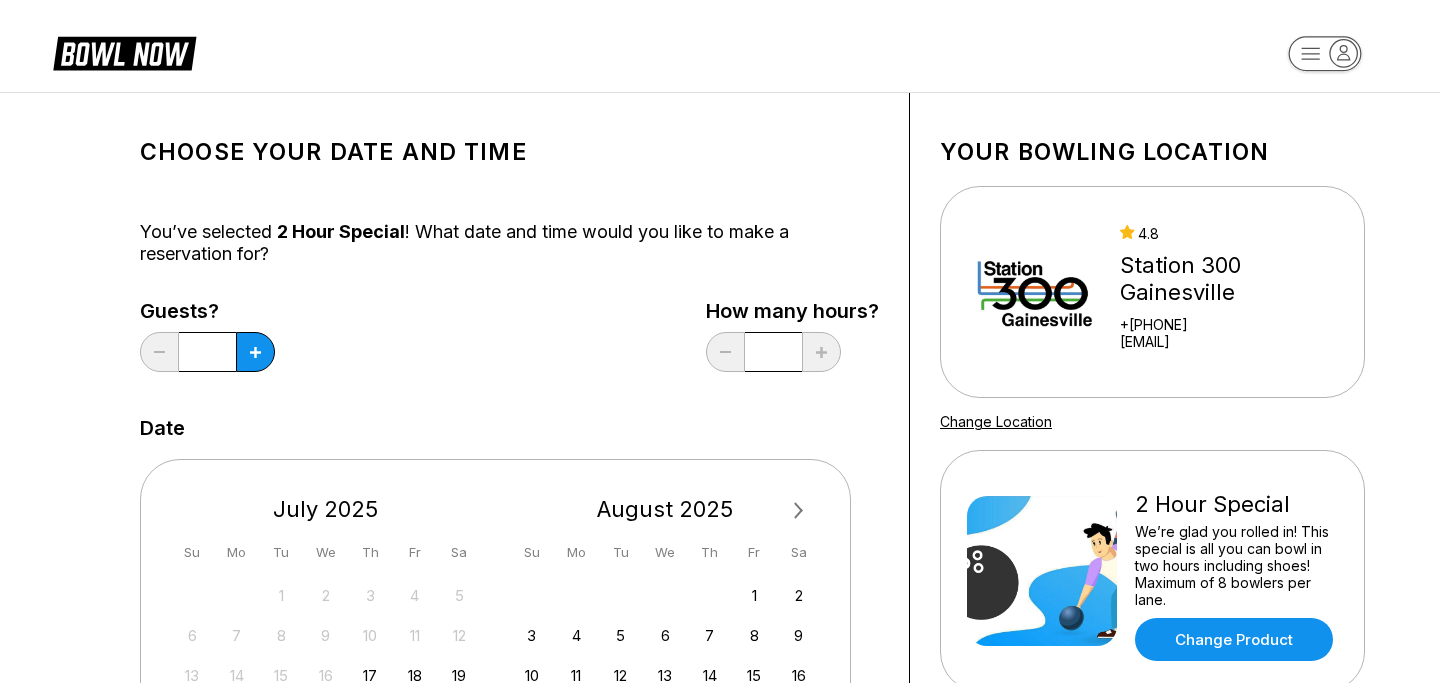 click on "Choose your Date and time You’ve selected   2 Hour Special ! What date and time would you like to make a reservation for? Guests? * How many hours? * Date Next Month July 2025 Su Mo Tu We Th Fr Sa 29 30 1 2 3 4 5 6 7 8 9 10 11 12 13 14 15 16 17 18 19 20 21 22 23 24 25 26 27 28 29 30 31 August 2025 Su Mo Tu We Th Fr Sa 1 2 3 4 5 6 7 8 9 10 11 12 13 14 15 16 17 18 19 20 21 22 23 24 25 26 27 28 29 30 31 1 2 3 4 5 6 Times available place EDT -04:00 12:00 PM 12:30 PM 1:00 PM 1:30 PM 2:00 PM 2:30 PM 3:00 PM 3:30 PM Times available place EDT -04:00 4:00 PM 4:30 PM 5:00 PM Do you want to pick your shoes? Select “Later” to choose your shoes at the bowling center Now Later Continue Your bowling location 4.8 Station 300 Gainesville   +[PHONE] [EMAIL] Change Location 2 Hour Special We’re glad you rolled in! This special is all you can bowl in two hours including shoes! Maximum of 8 bowlers per lane.  Change Product" at bounding box center [720, 762] 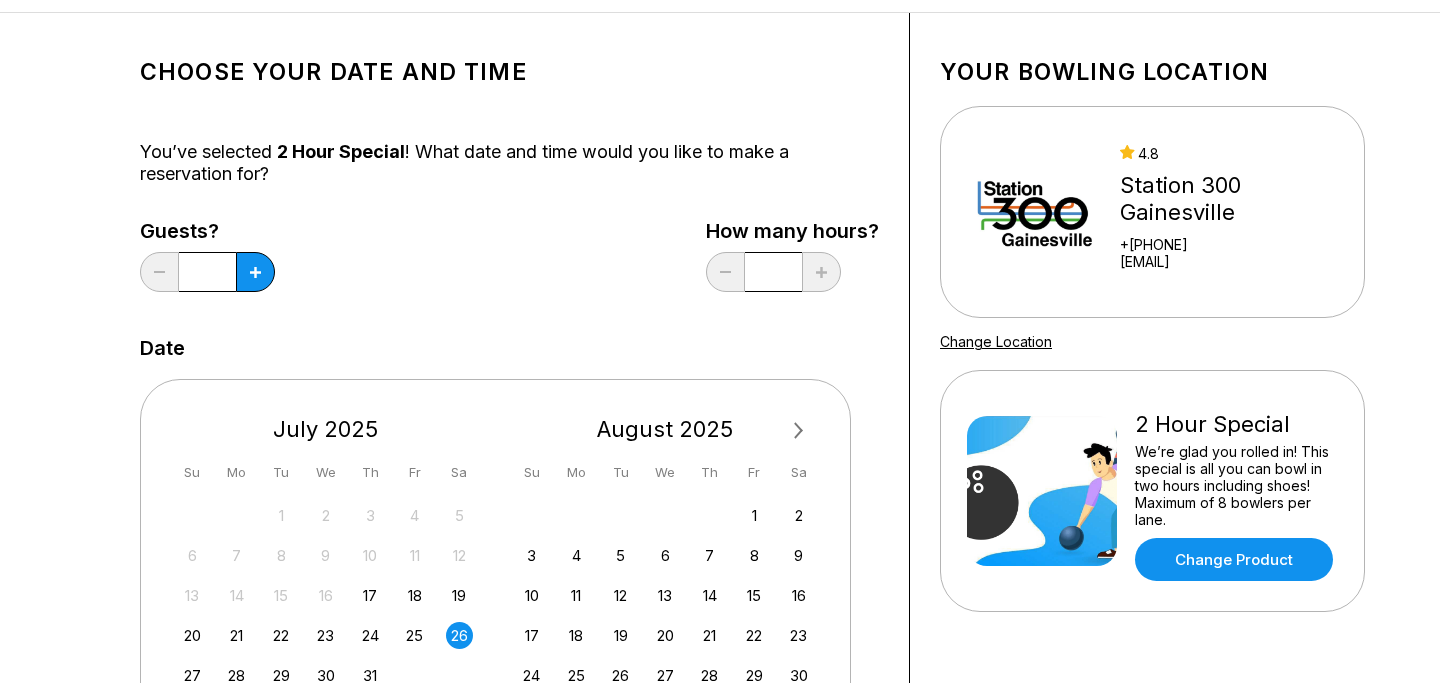 scroll, scrollTop: 90, scrollLeft: 0, axis: vertical 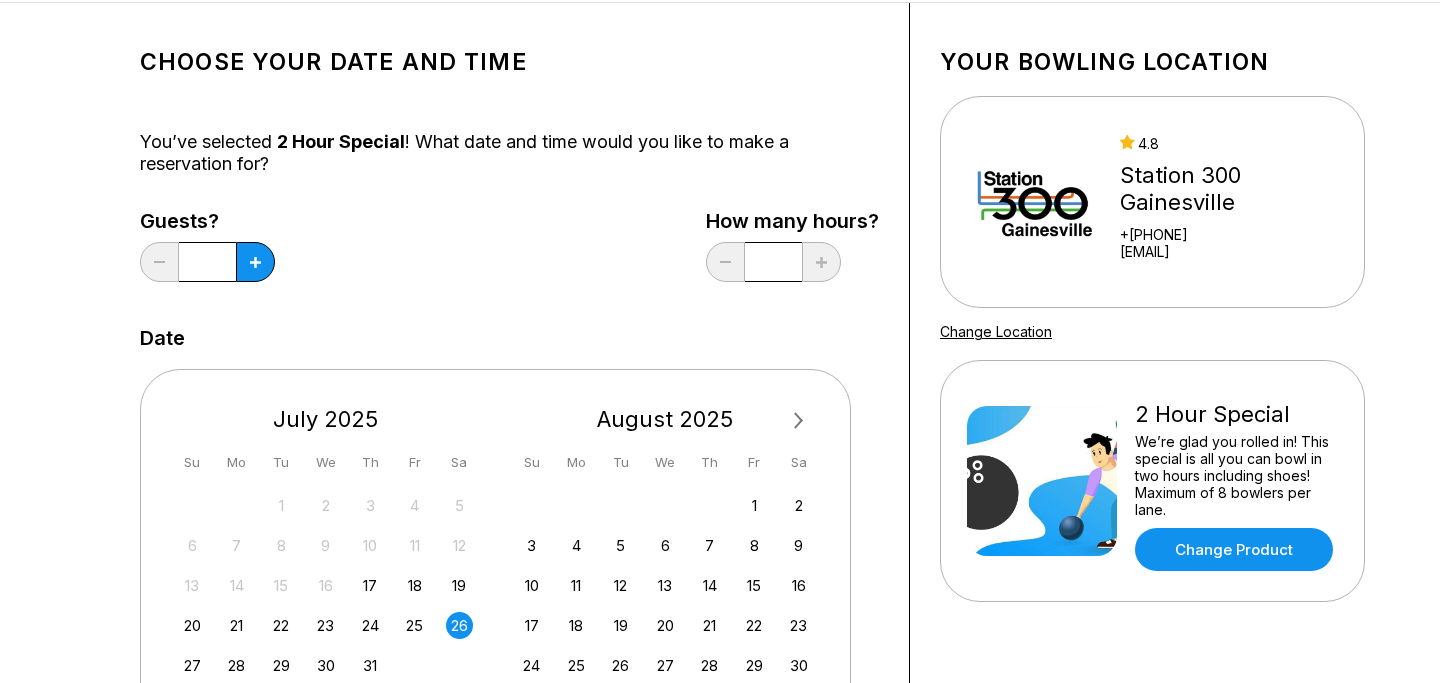 click on "*" at bounding box center [207, 262] 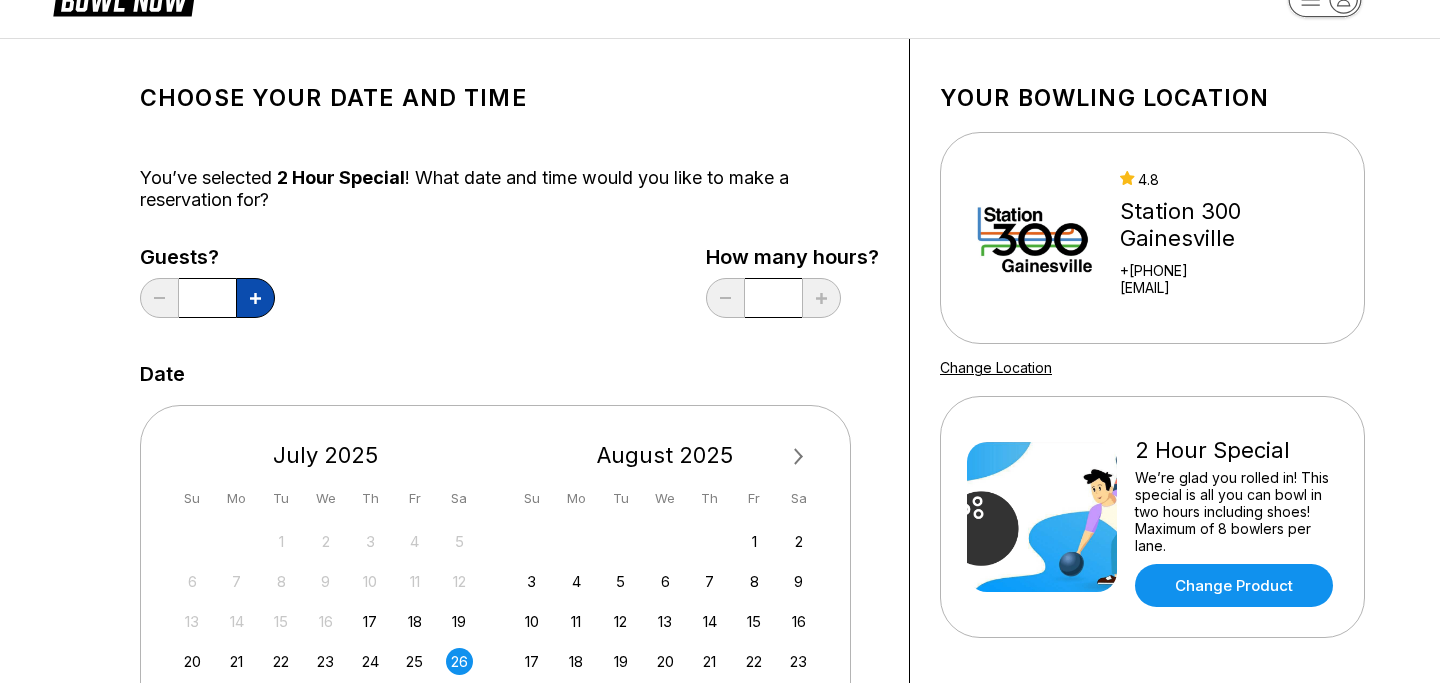 click 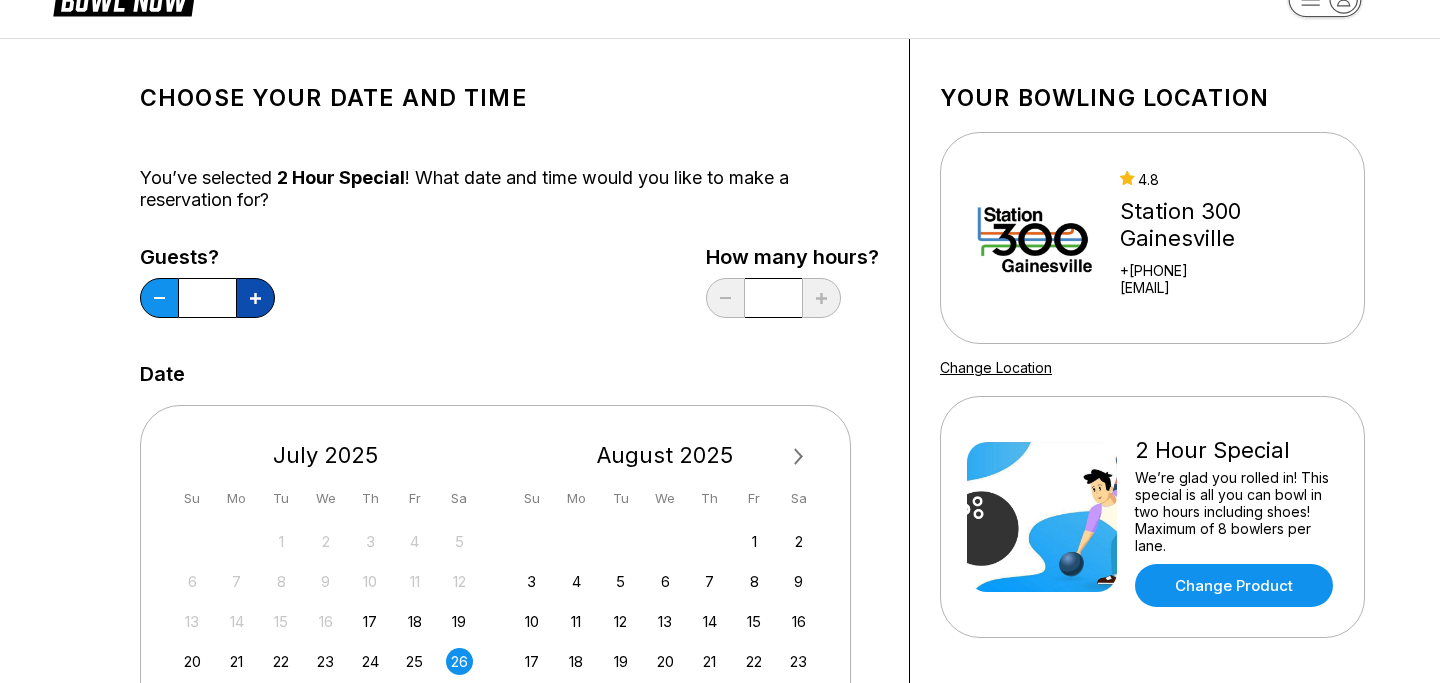 click 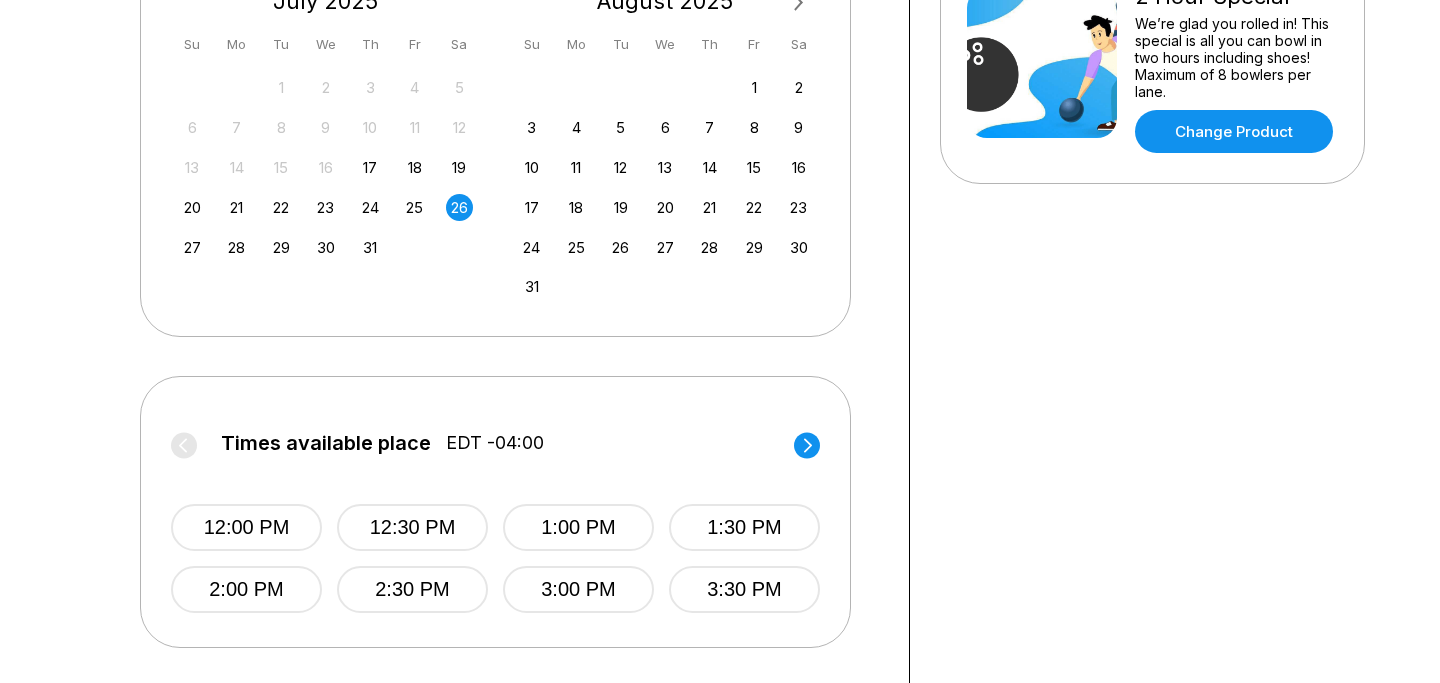 scroll, scrollTop: 516, scrollLeft: 0, axis: vertical 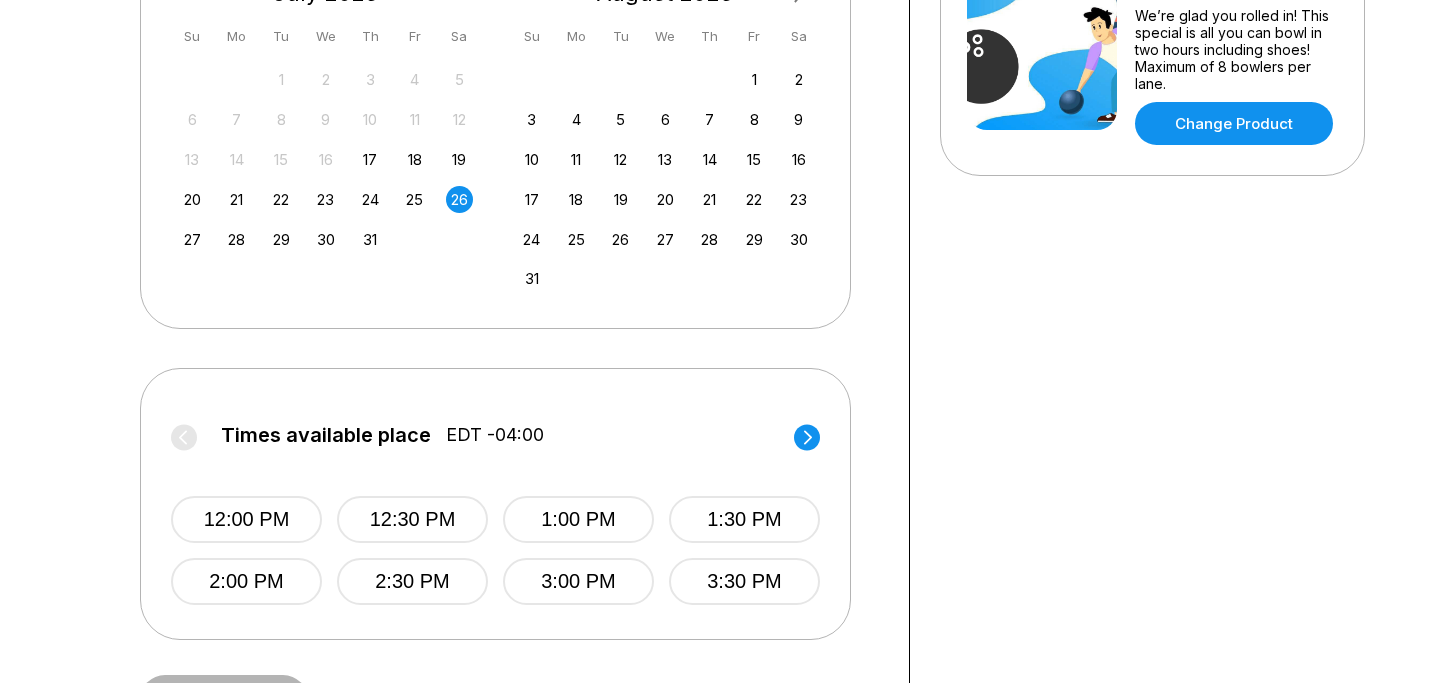 click on "29 30 1 2 3 4 5 6 7 8 9 10 11 12 13 14 15 16 17 18 19 20 21 22 23 24 25 26 27 28 29 30 31" at bounding box center (326, 158) 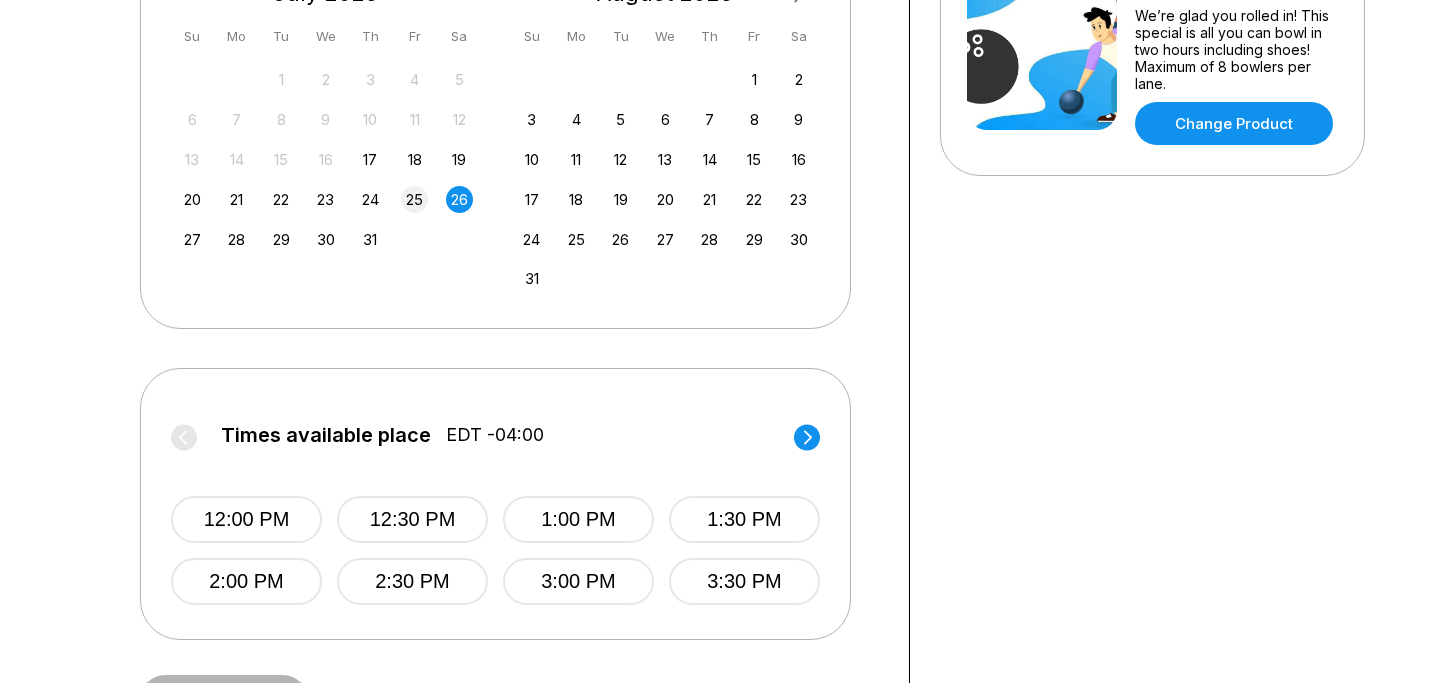 click on "25" at bounding box center [414, 199] 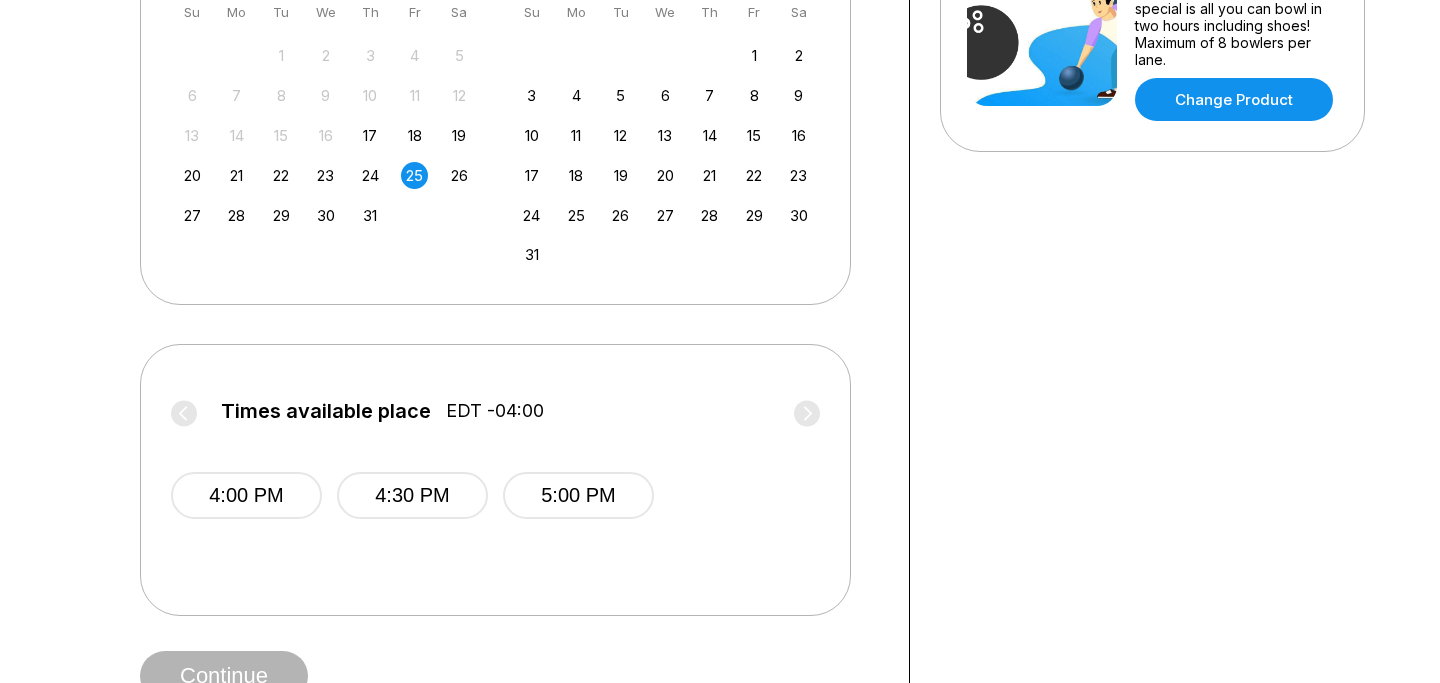 scroll, scrollTop: 538, scrollLeft: 0, axis: vertical 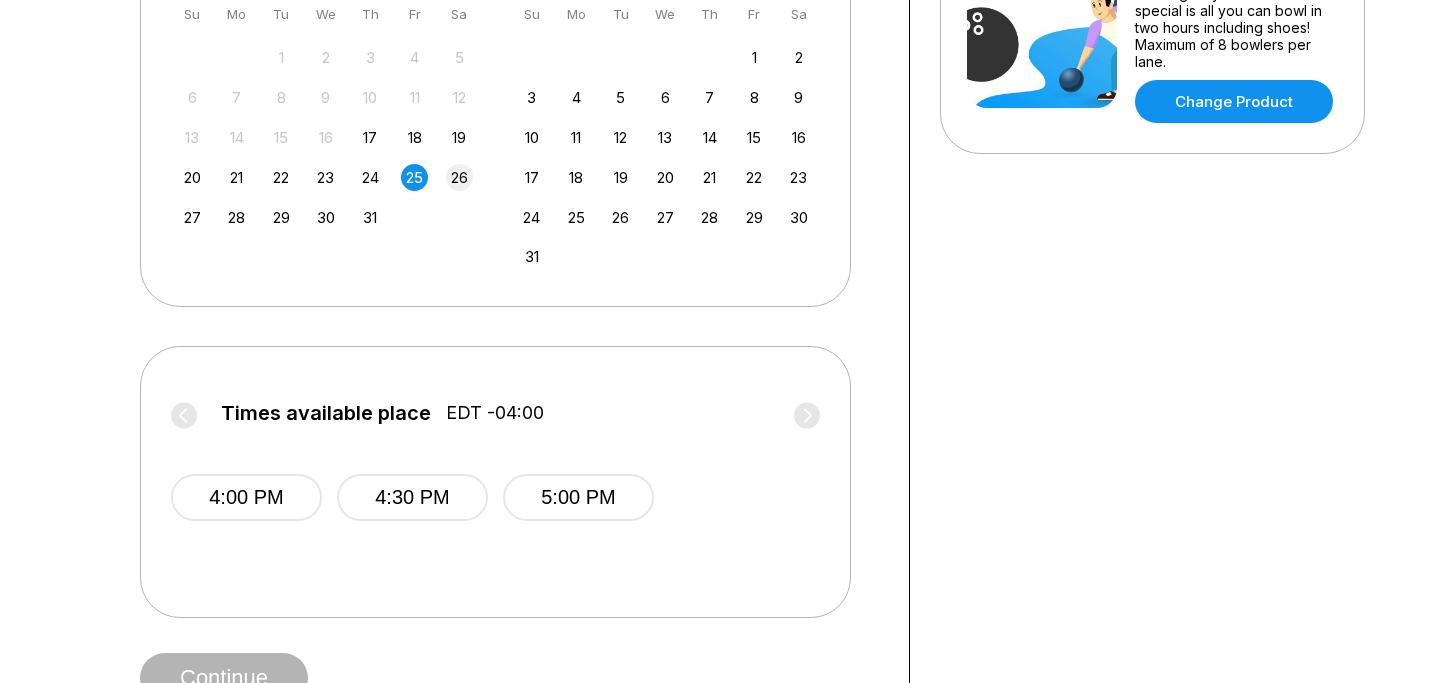 click on "26" at bounding box center (459, 177) 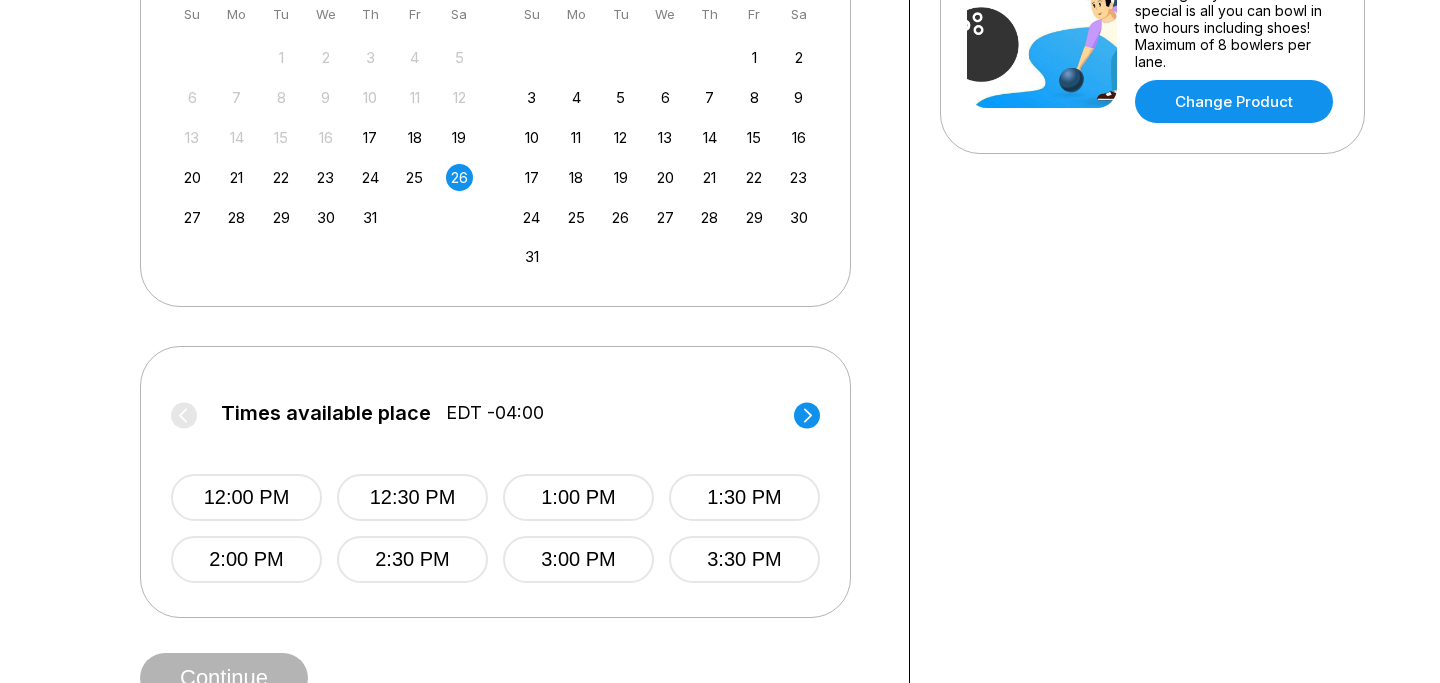 click 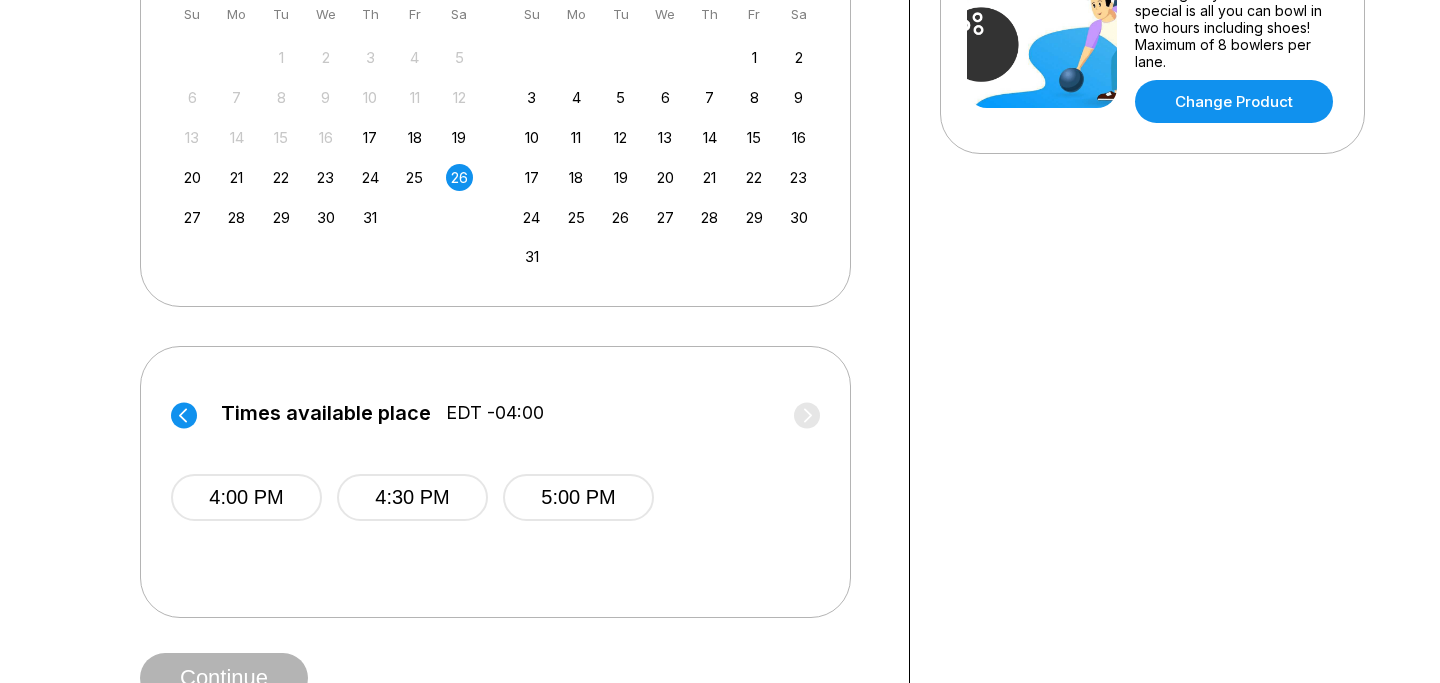 click on "27 28 29 30 31" at bounding box center (326, 216) 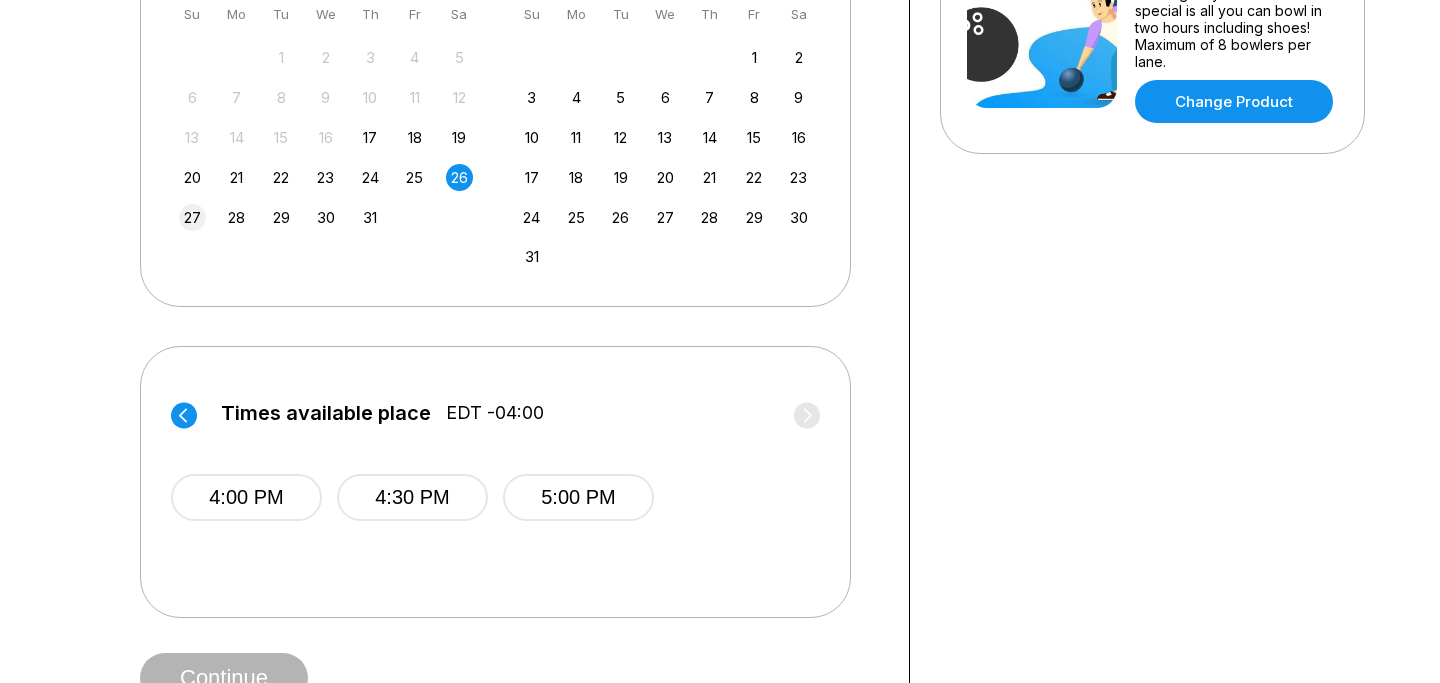 click on "27" at bounding box center (192, 217) 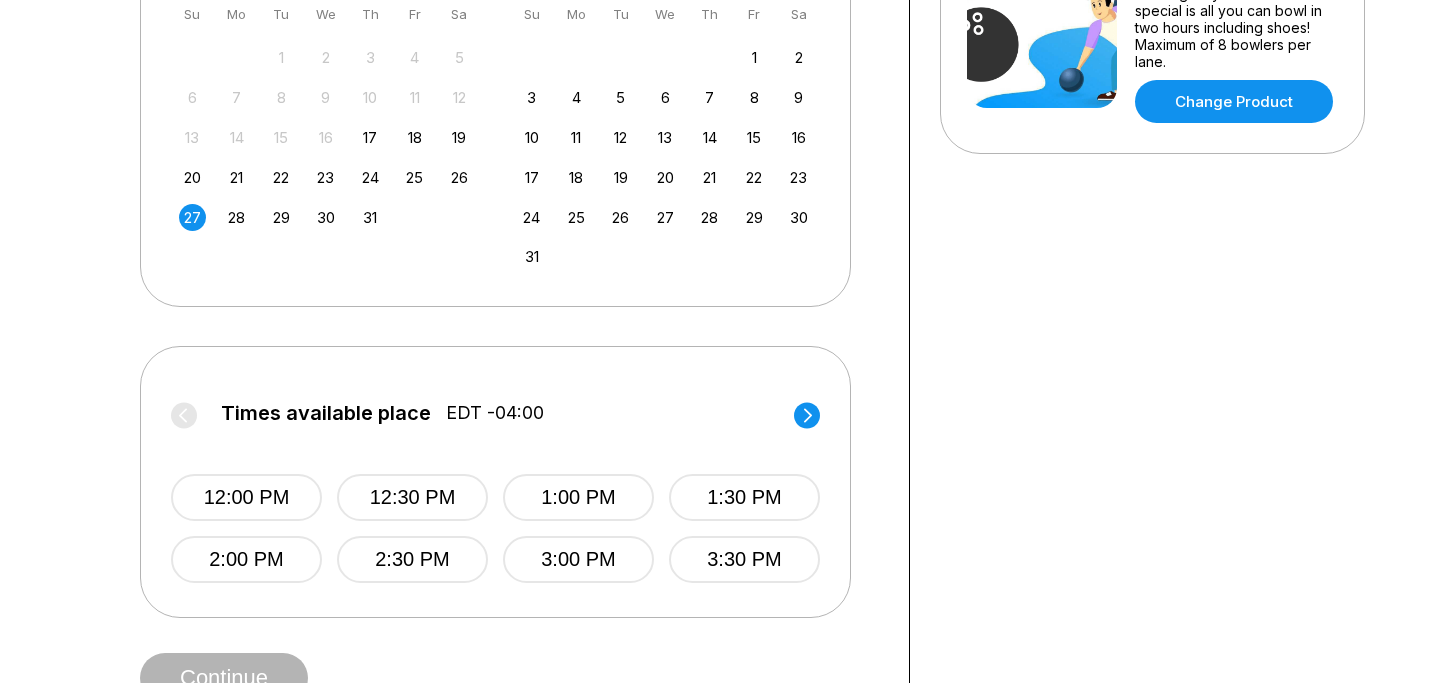 scroll, scrollTop: 597, scrollLeft: 0, axis: vertical 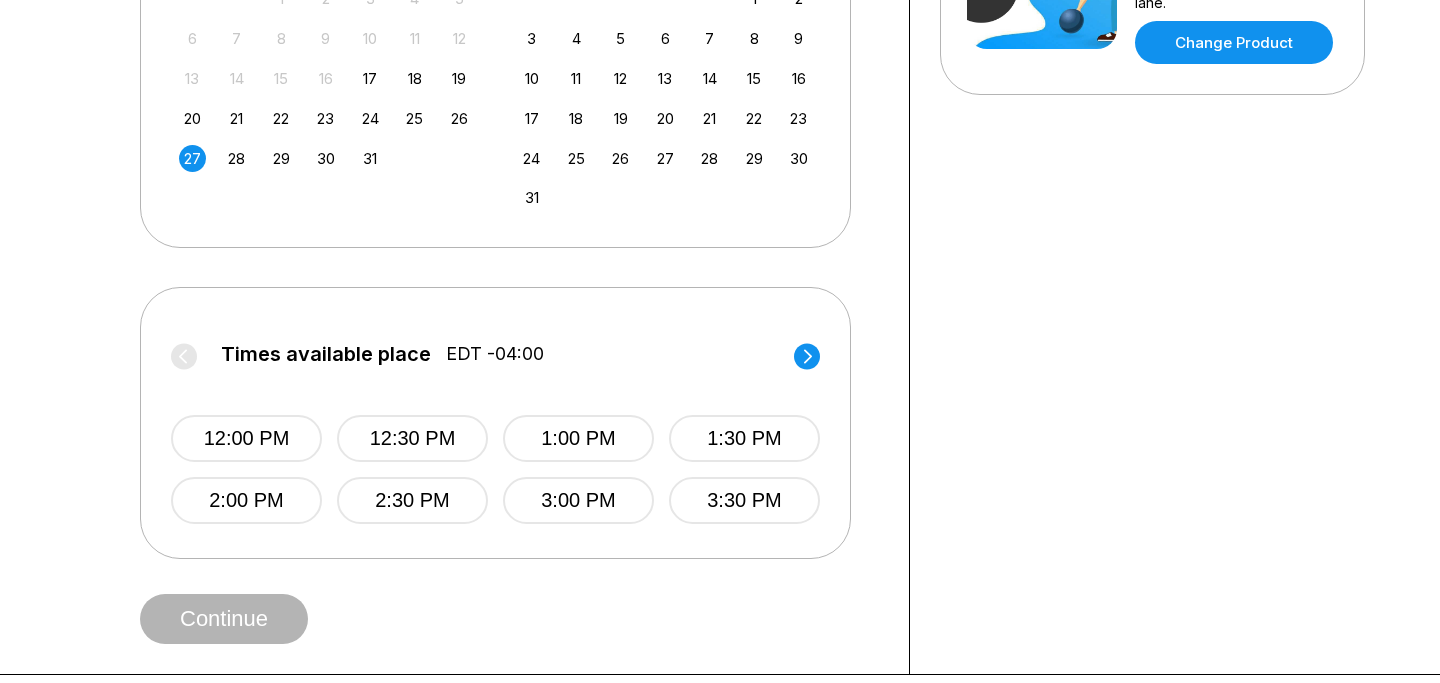 click 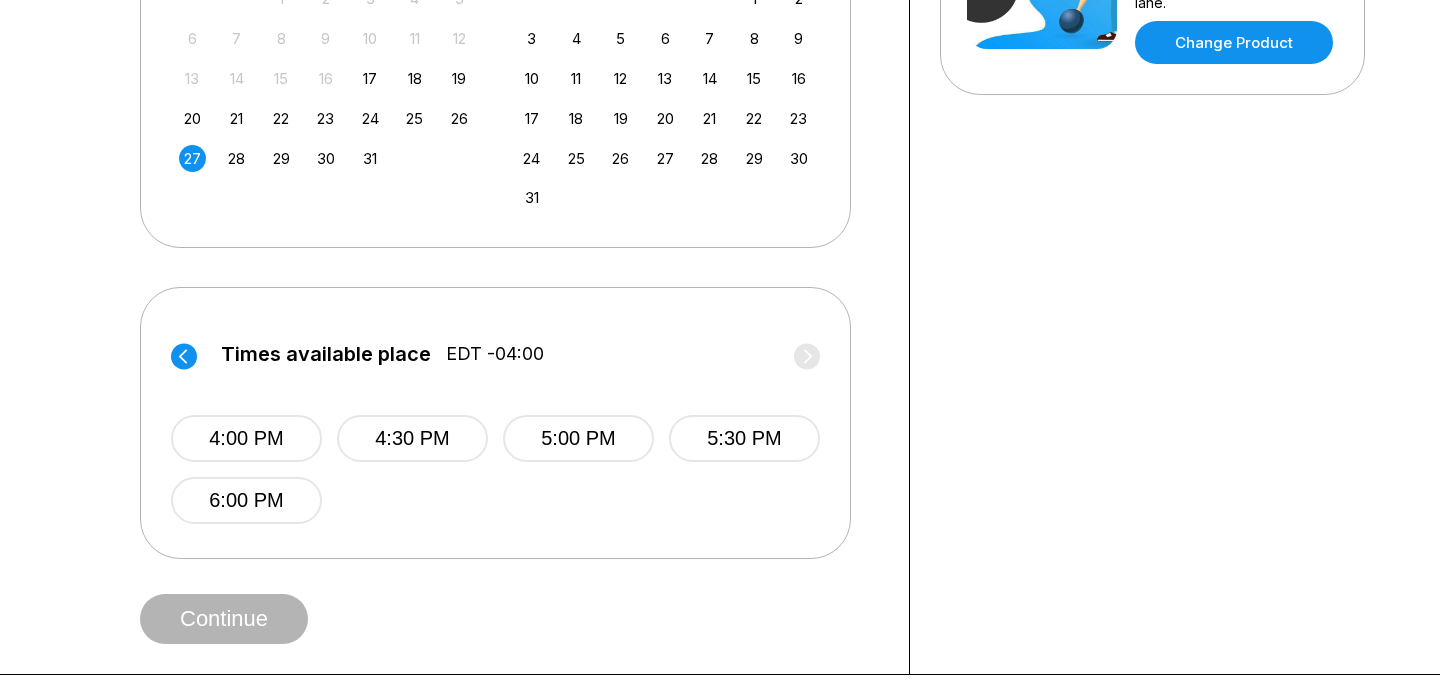 click on "Choose your Date and time You’ve selected   2 Hour Special ! What date and time would you like to make a reservation for? Guests? ** How many hours? * Date Next Month July 2025 Su Mo Tu We Th Fr Sa 29 30 1 2 3 4 5 6 7 8 9 10 11 12 13 14 15 16 17 18 19 20 21 22 23 24 25 26 27 28 29 30 31 August 2025 Su Mo Tu We Th Fr Sa 1 2 3 4 5 6 7 8 9 10 11 12 13 14 15 16 17 18 19 20 21 22 23 24 25 26 27 28 29 30 31 1 2 3 4 5 6 Times available place EDT -04:00 12:00 PM 12:30 PM 1:00 PM 1:30 PM 2:00 PM 2:30 PM 3:00 PM 3:30 PM Times available place EDT -04:00 4:00 PM 4:30 PM 5:00 PM 5:30 PM 6:00 PM Continue Your bowling location 4.8 Station 300 Gainesville   +[PHONE] [EMAIL] Change Location 2 Hour Special We’re glad you rolled in! This special is all you can bowl in two hours including shoes! Maximum of 8 bowlers per lane.  Change Product" at bounding box center [720, 85] 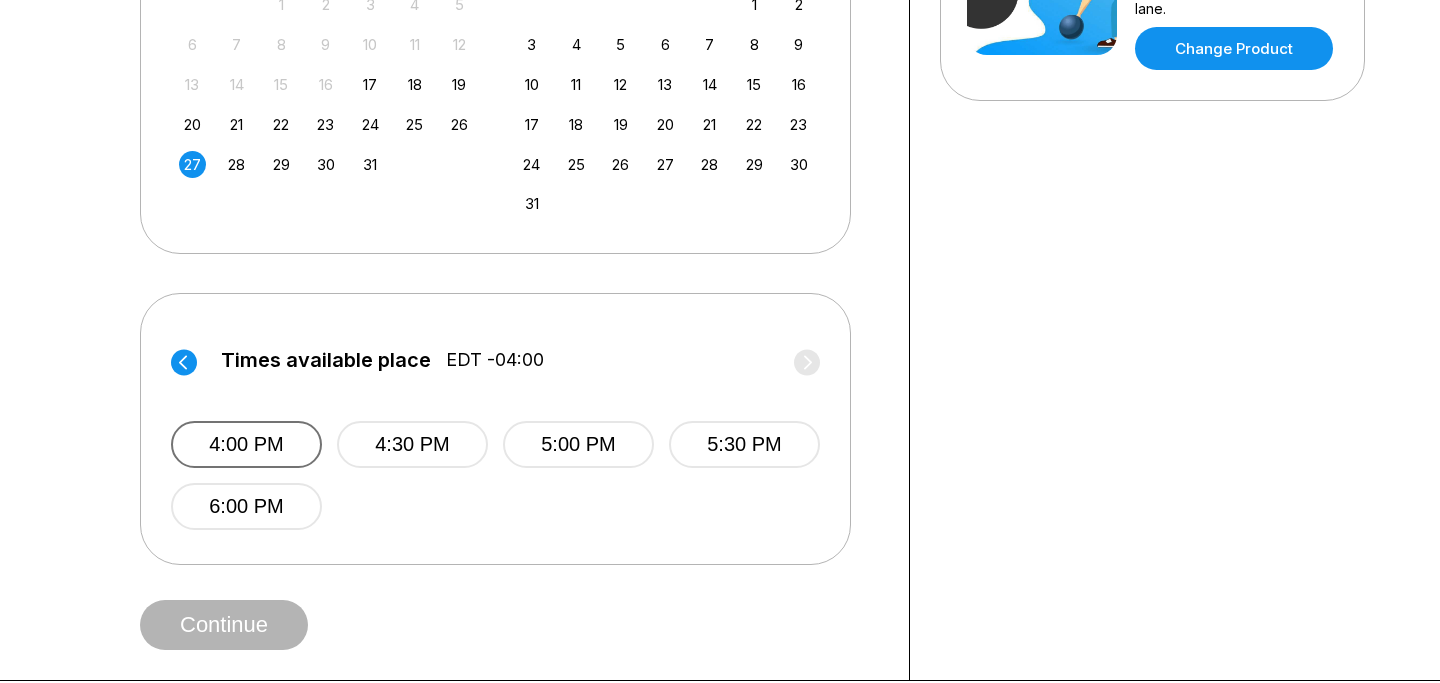 click on "4:00 PM" at bounding box center (246, 444) 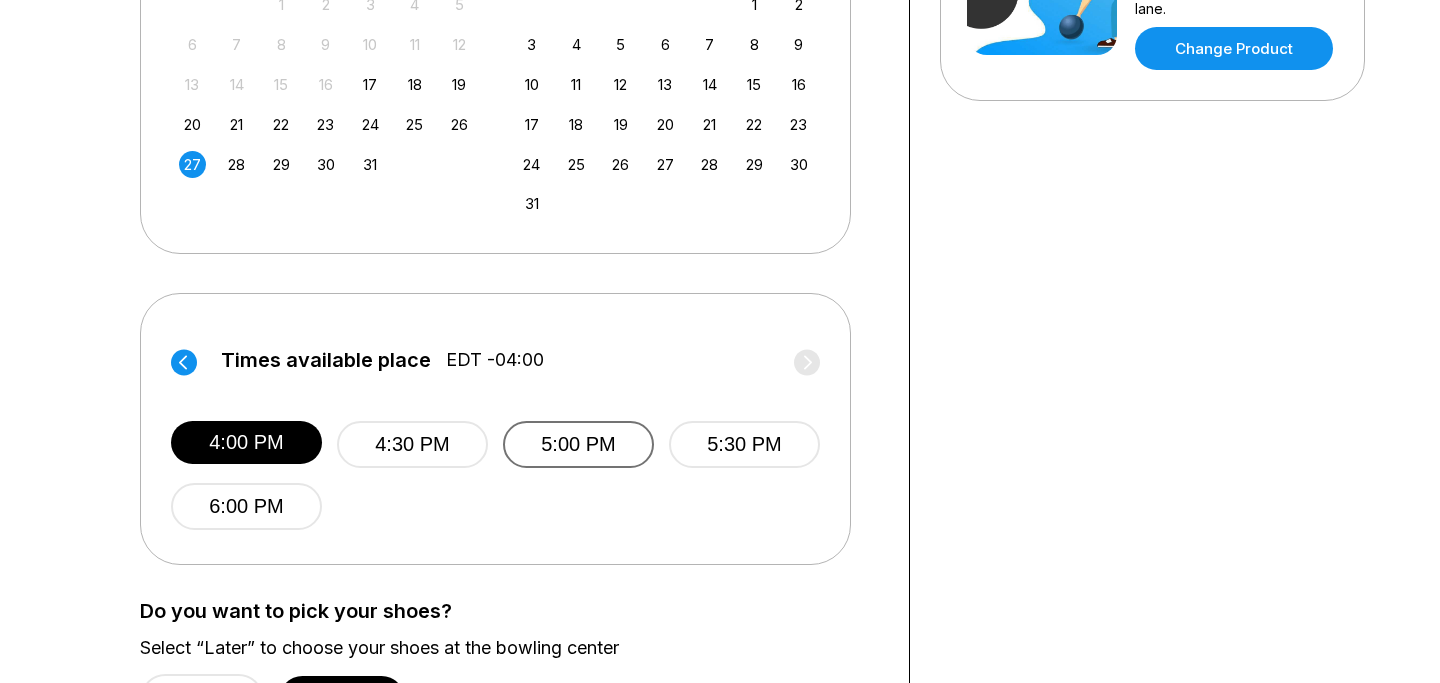 click on "5:00 PM" at bounding box center [578, 444] 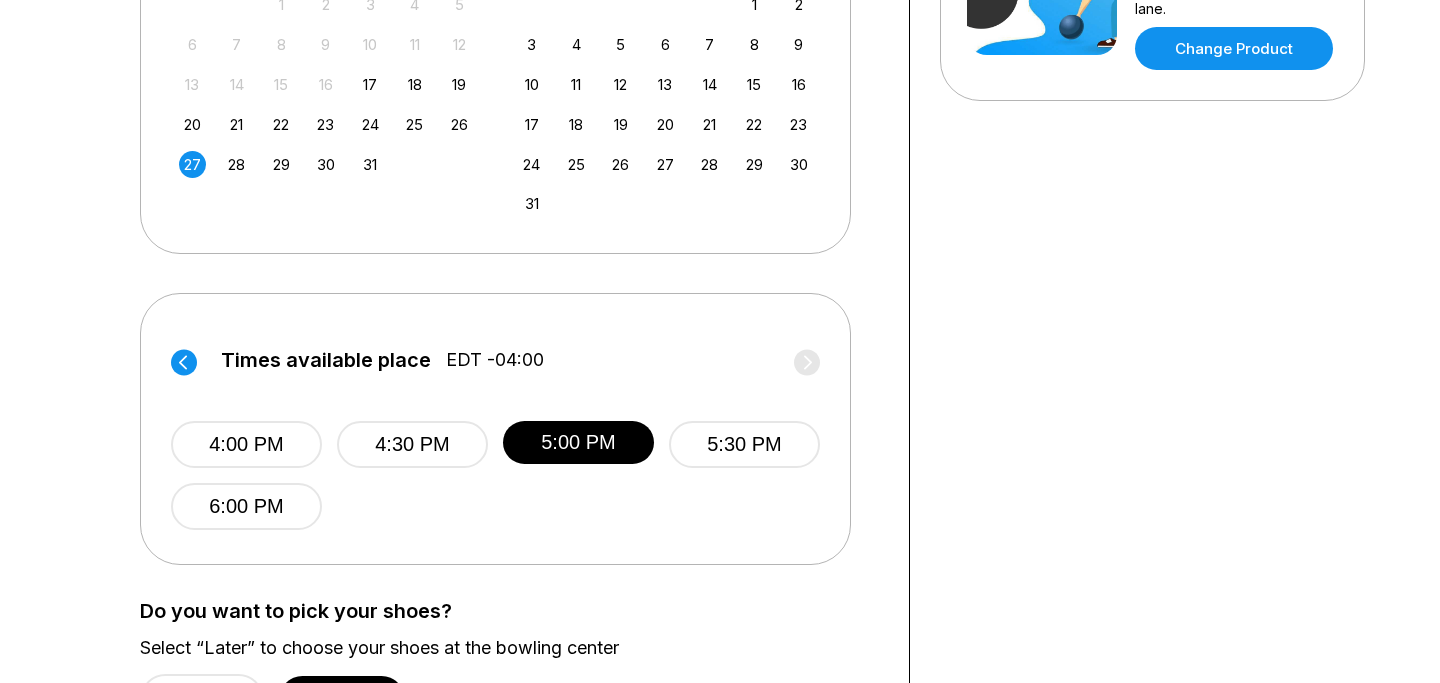 click on "Times available place EDT -04:00 12:00 PM 12:30 PM 1:00 PM 1:30 PM 2:00 PM 2:30 PM 3:00 PM 3:30 PM Times available place EDT -04:00 4:00 PM 4:30 PM 5:00 PM 5:30 PM 6:00 PM Do you want to pick your shoes? Select “Later” to choose your shoes at the bowling center Now Later Continue Your bowling location 4.8 Station 300 [CITY]   +[PHONE] [EMAIL] Change Location 2 Hour Special We’re glad you rolled in! This special is all you can bowl in two hours including shoes! Maximum of 8 bowlers per lane.  Change Product" at bounding box center (720, 171) 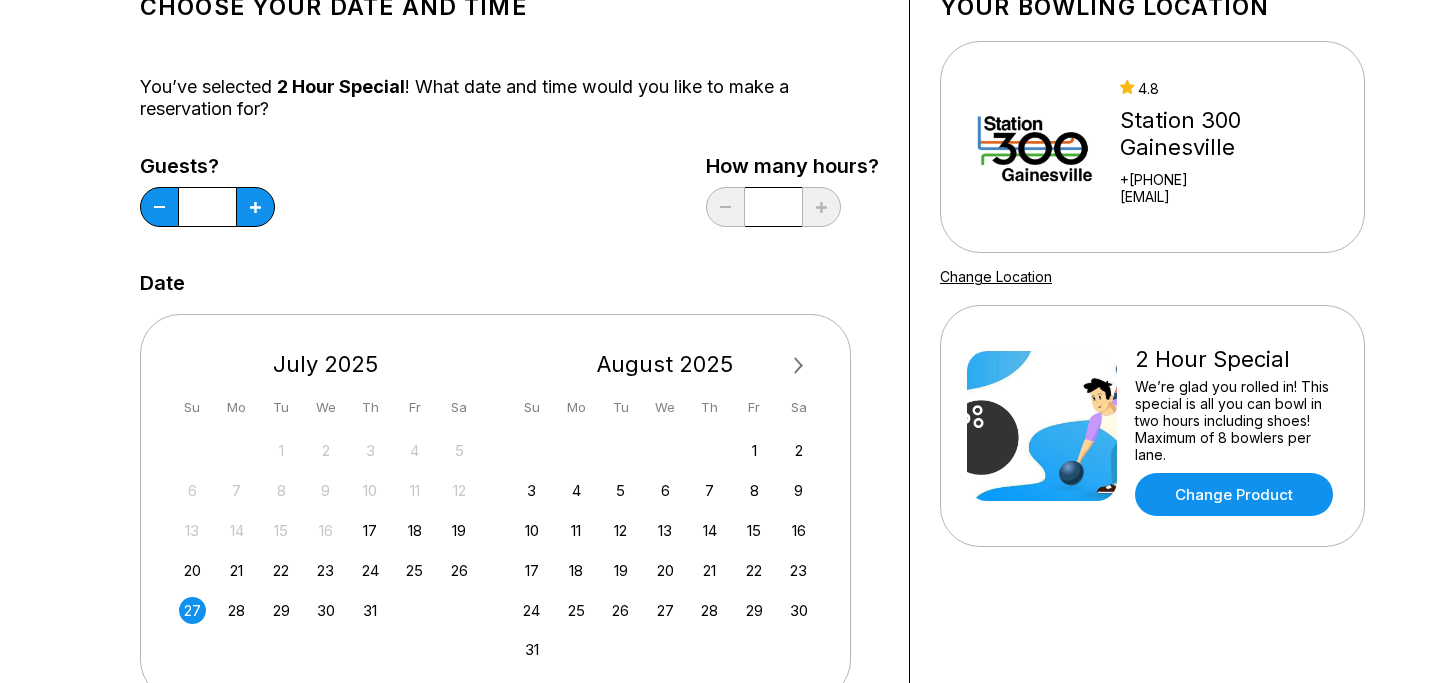 scroll, scrollTop: 60, scrollLeft: 0, axis: vertical 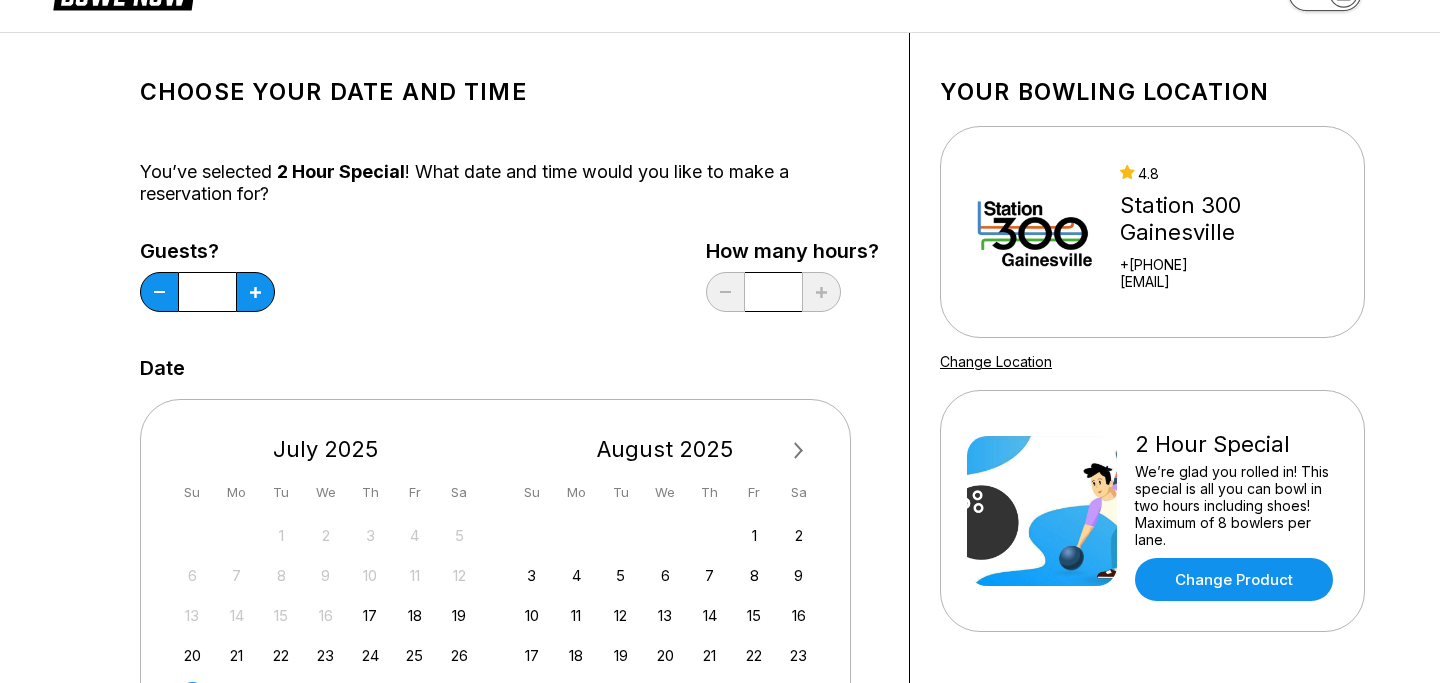 click on "Times available place EDT -04:00 12:00 PM 12:30 PM 1:00 PM 1:30 PM 2:00 PM 2:30 PM 3:00 PM 3:30 PM Times available place EDT -04:00 4:00 PM 4:30 PM 5:00 PM 5:30 PM 6:00 PM Do you want to pick your shoes? Select “Later” to choose your shoes at the bowling center Now Later Continue Your bowling location 4.8 Station 300 [CITY]   +[PHONE] [EMAIL] Change Location 2 Hour Special We’re glad you rolled in! This special is all you can bowl in two hours including shoes! Maximum of 8 bowlers per lane.  Change Product" at bounding box center [720, 702] 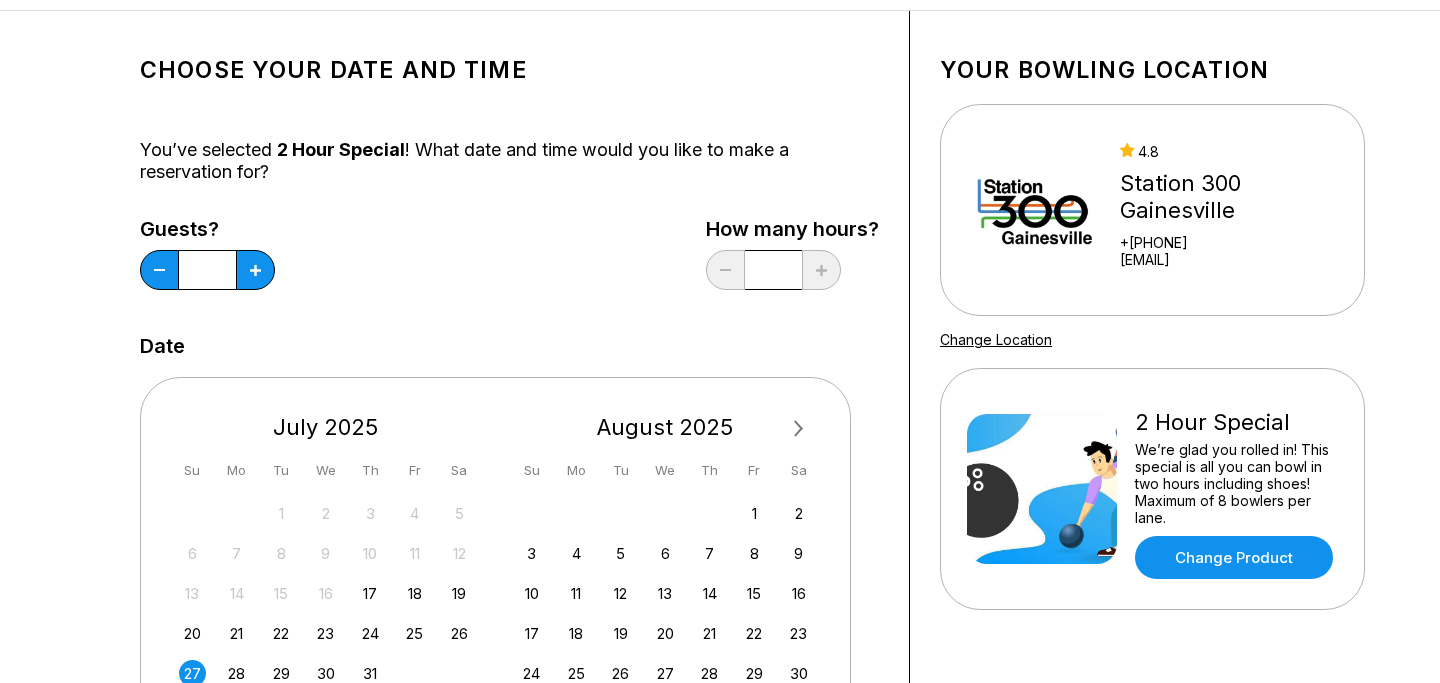 scroll, scrollTop: 91, scrollLeft: 0, axis: vertical 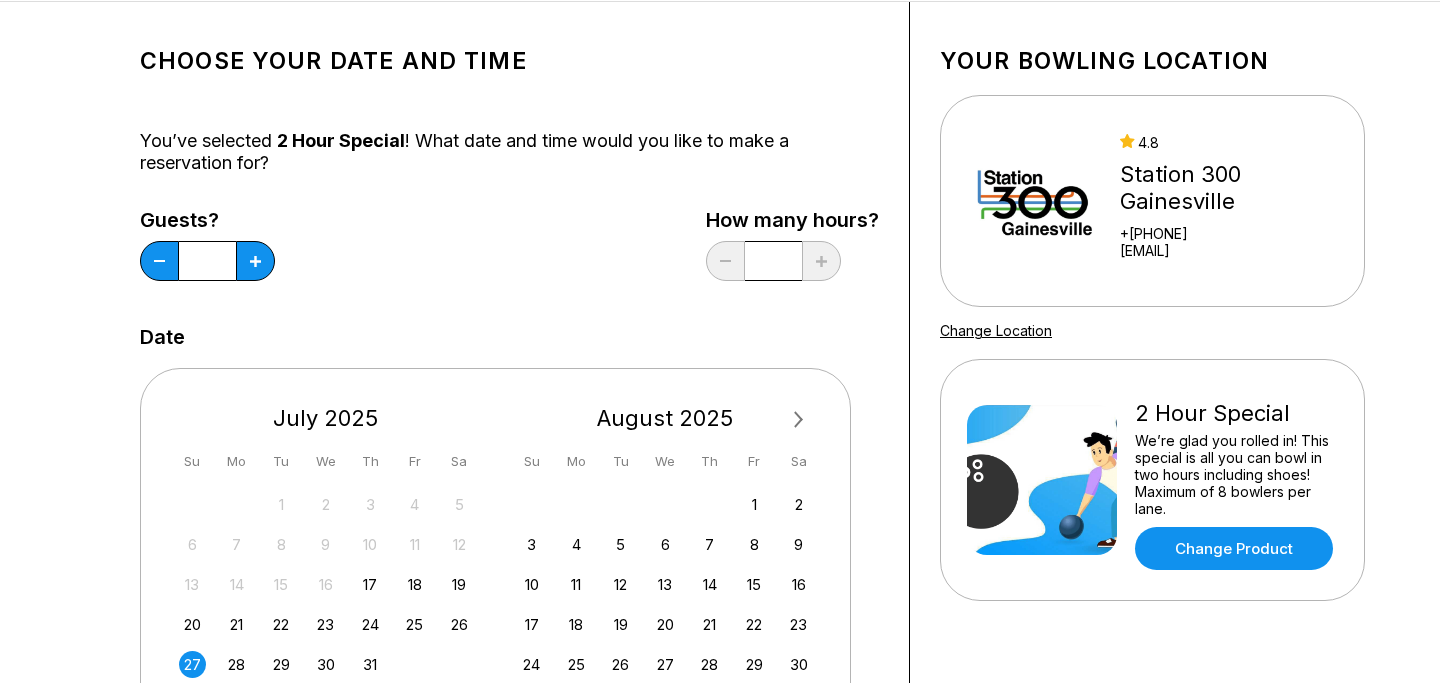 click on "Times available place EDT -04:00 12:00 PM 12:30 PM 1:00 PM 1:30 PM 2:00 PM 2:30 PM 3:00 PM 3:30 PM Times available place EDT -04:00 4:00 PM 4:30 PM 5:00 PM 5:30 PM 6:00 PM Do you want to pick your shoes? Select “Later” to choose your shoes at the bowling center Now Later Continue Your bowling location 4.8 Station 300 [CITY]   +[PHONE] [EMAIL] Change Location 2 Hour Special We’re glad you rolled in! This special is all you can bowl in two hours including shoes! Maximum of 8 bowlers per lane.  Change Product" at bounding box center [720, 671] 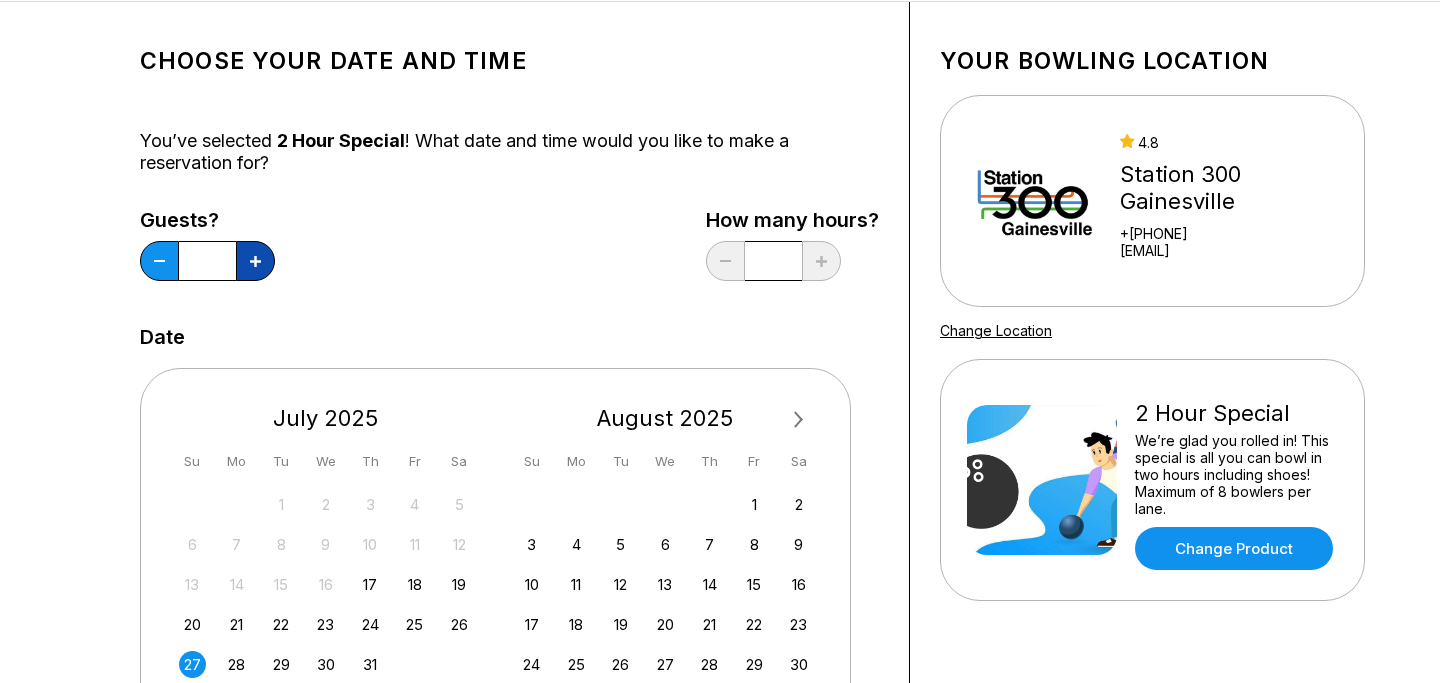 click 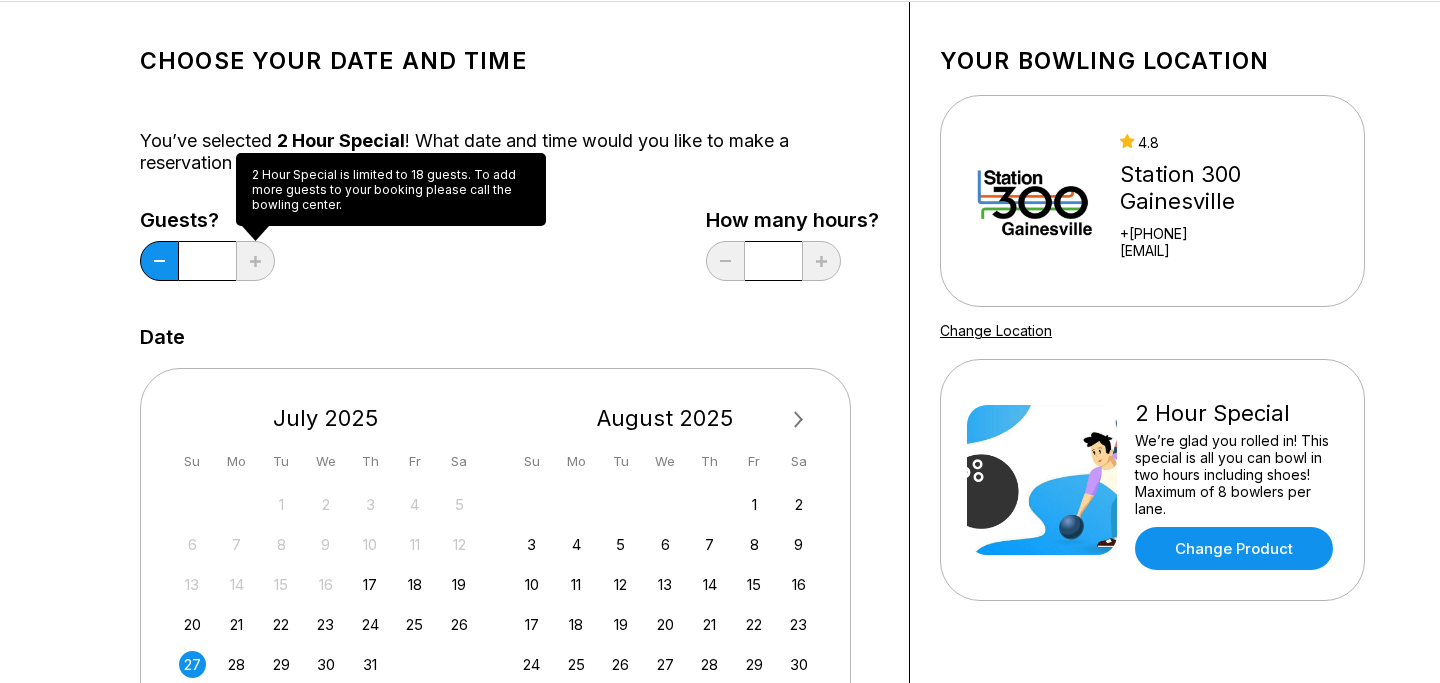 click on "Your bowling location 4.8 Station 300 [CITY]   +[PHONE] [EMAIL] Change Location 2 Hour Special We’re glad you rolled in! This special is all you can bowl in two hours including shoes! Maximum of 8 bowlers per lane.  Change Product" at bounding box center [720, 580] 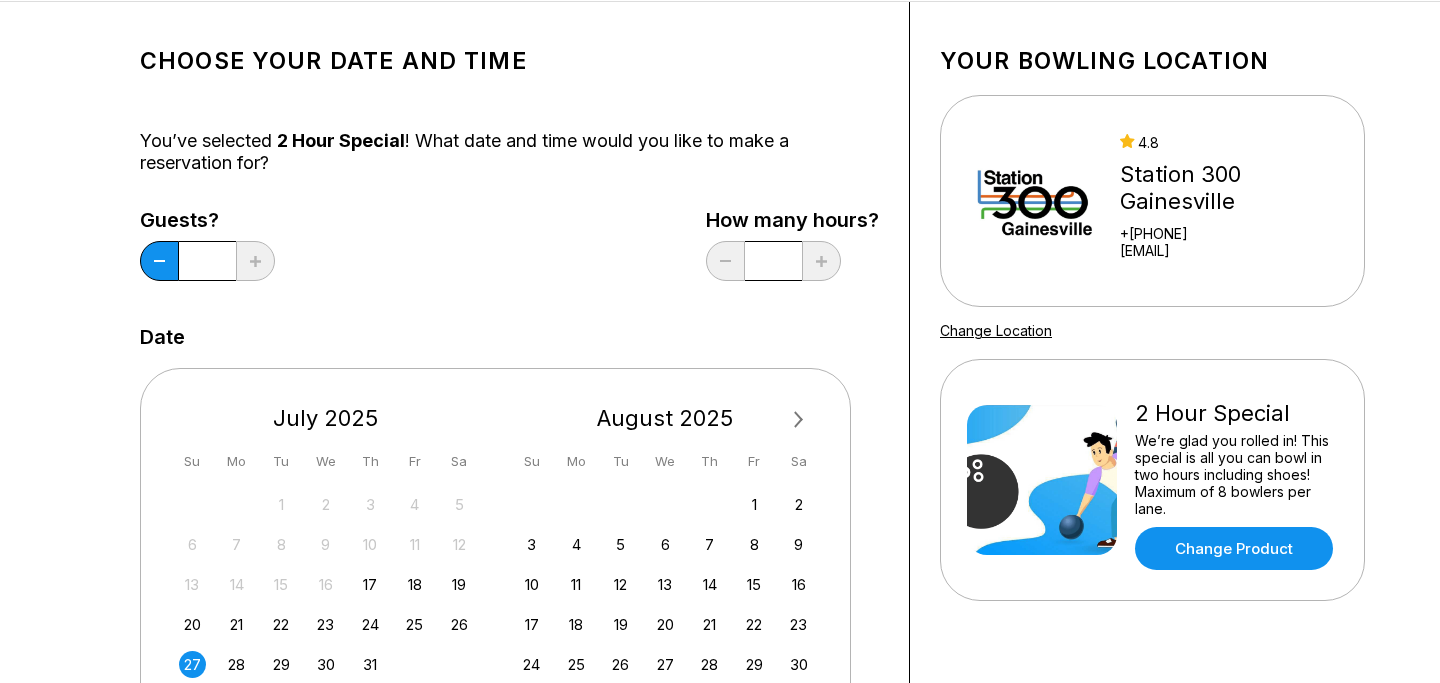 click on "Choose your Date and time You’ve selected   2 Hour Special ! What date and time would you like to make a reservation for? Guests? ** How many hours? * Date Next Month July 2025 Su Mo Tu We Th Fr Sa 29 30 1 2 3 4 5 6 7 8 9 10 11 12 13 14 15 16 17 18 19 20 21 22 23 24 25 26 27 28 29 30 31 August 2025 Su Mo Tu We Th Fr Sa 1 2 3 4 5 6 7 8 9 10 11 12 13 14 15 16 17 18 19 20 21 22 23 24 25 26 27 28 29 30 31 1 2 3 4 5 6 Times available place EDT -04:00 12:00 PM 12:30 PM 1:00 PM 1:30 PM 2:00 PM 2:30 PM 3:00 PM 3:30 PM Times available place EDT -04:00 4:00 PM 4:30 PM 5:00 PM 5:30 PM 6:00 PM Continue Your bowling location 4.8 Station 300 Gainesville   +[PHONE] [EMAIL] Change Location 2 Hour Special We’re glad you rolled in! This special is all you can bowl in two hours including shoes! Maximum of 8 bowlers per lane.  Change Product" at bounding box center (720, 591) 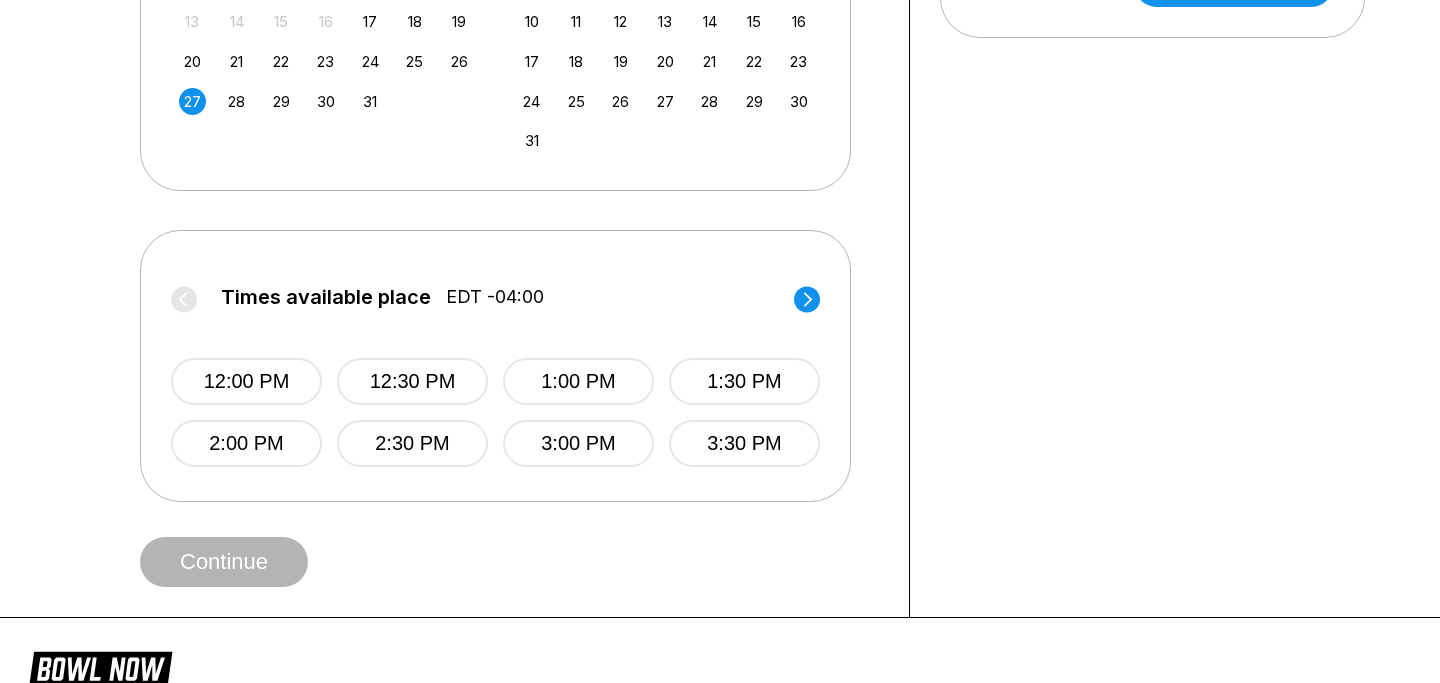 scroll, scrollTop: 670, scrollLeft: 0, axis: vertical 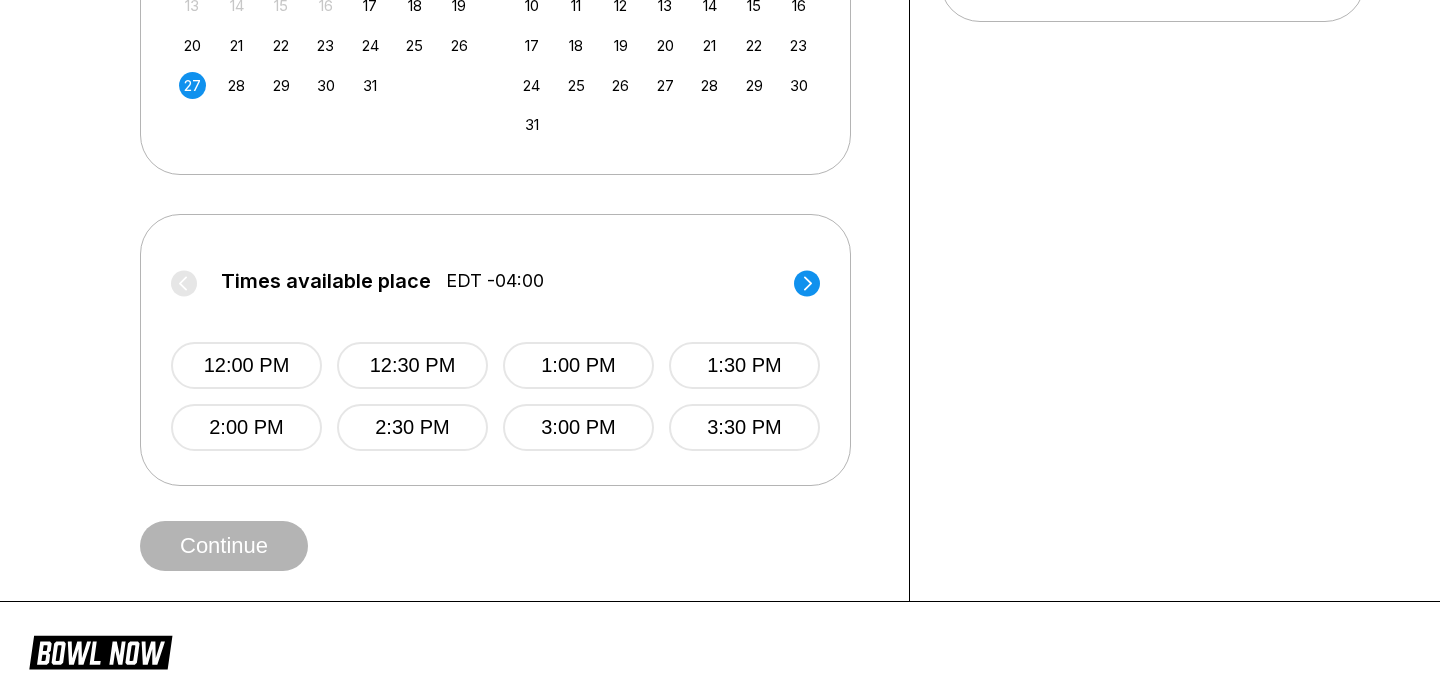 click 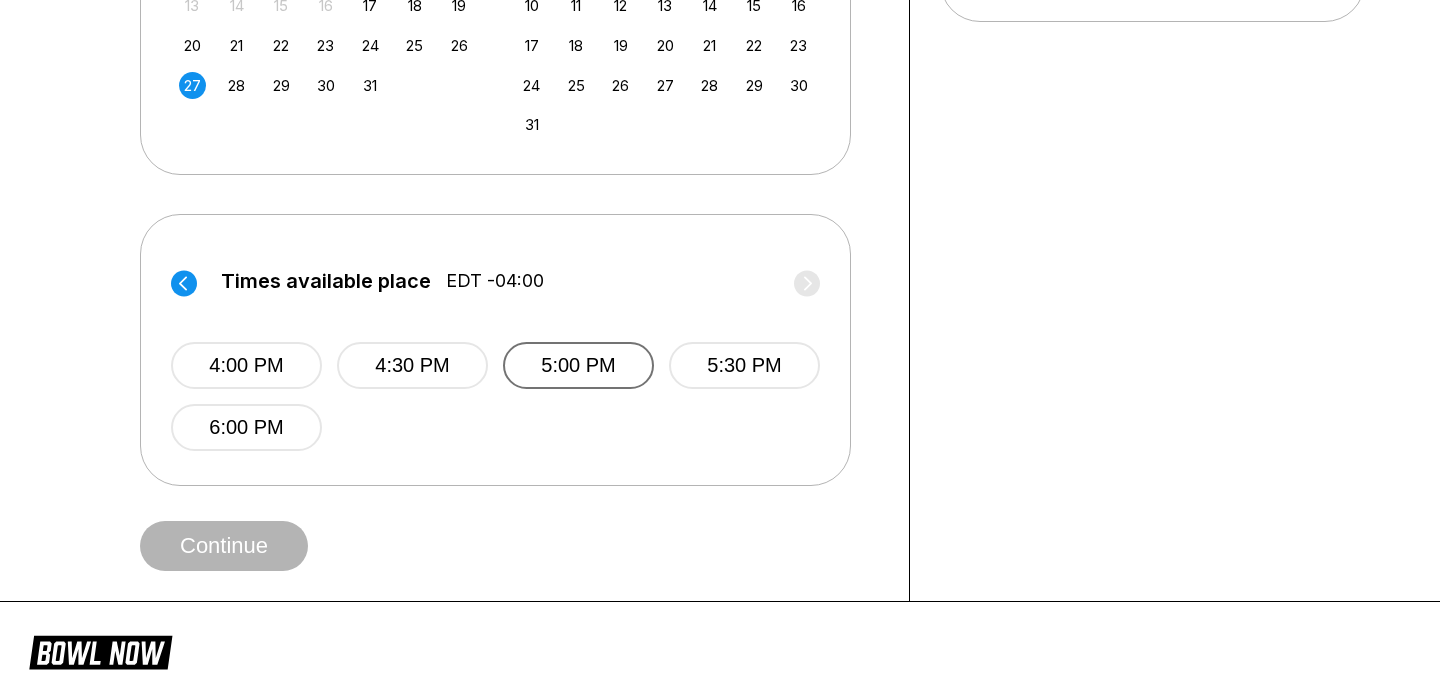 click on "5:00 PM" at bounding box center (578, 365) 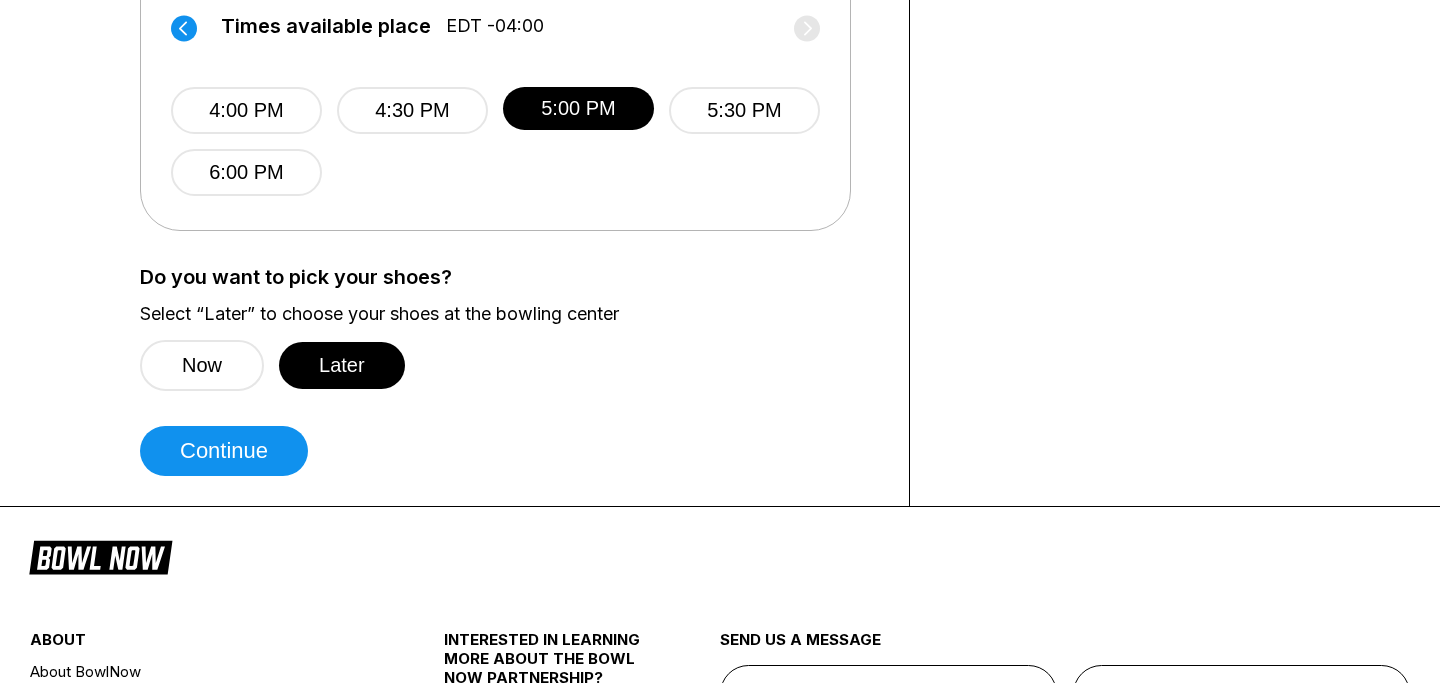 scroll, scrollTop: 854, scrollLeft: 0, axis: vertical 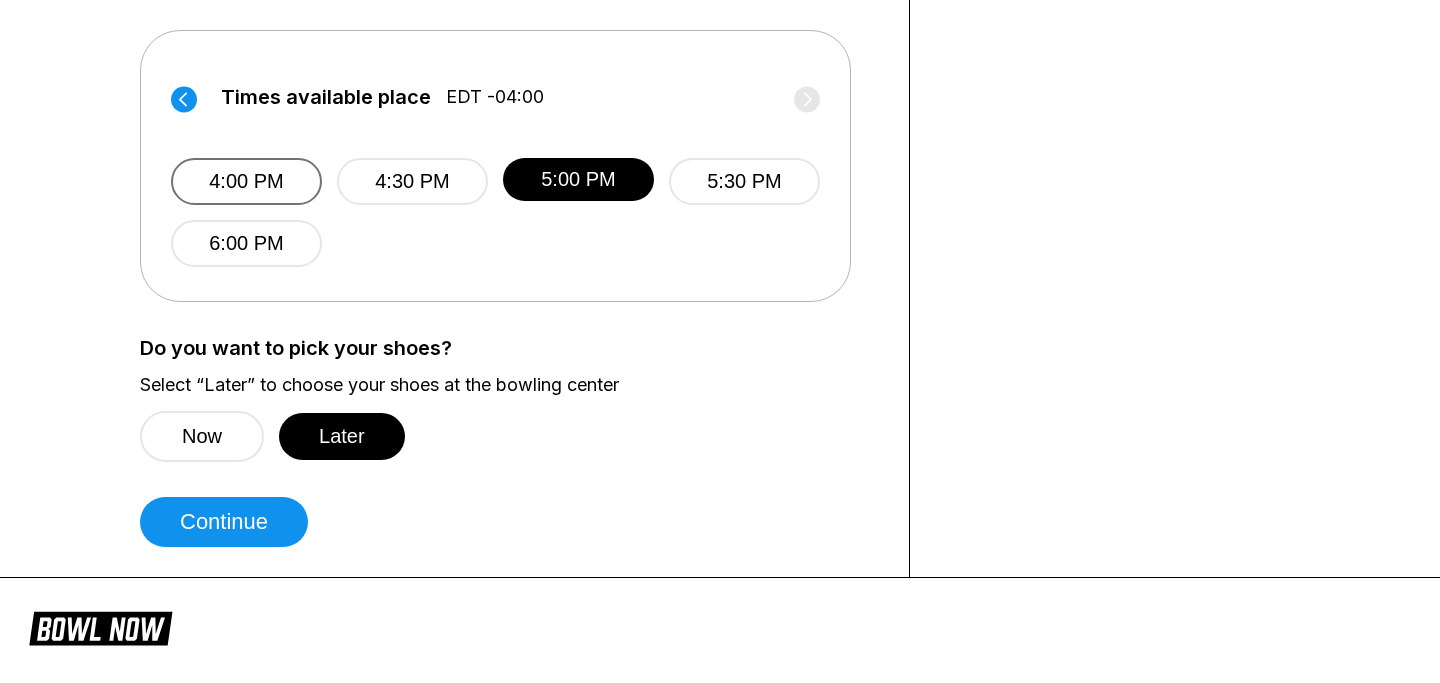 click on "4:00 PM" at bounding box center [246, 181] 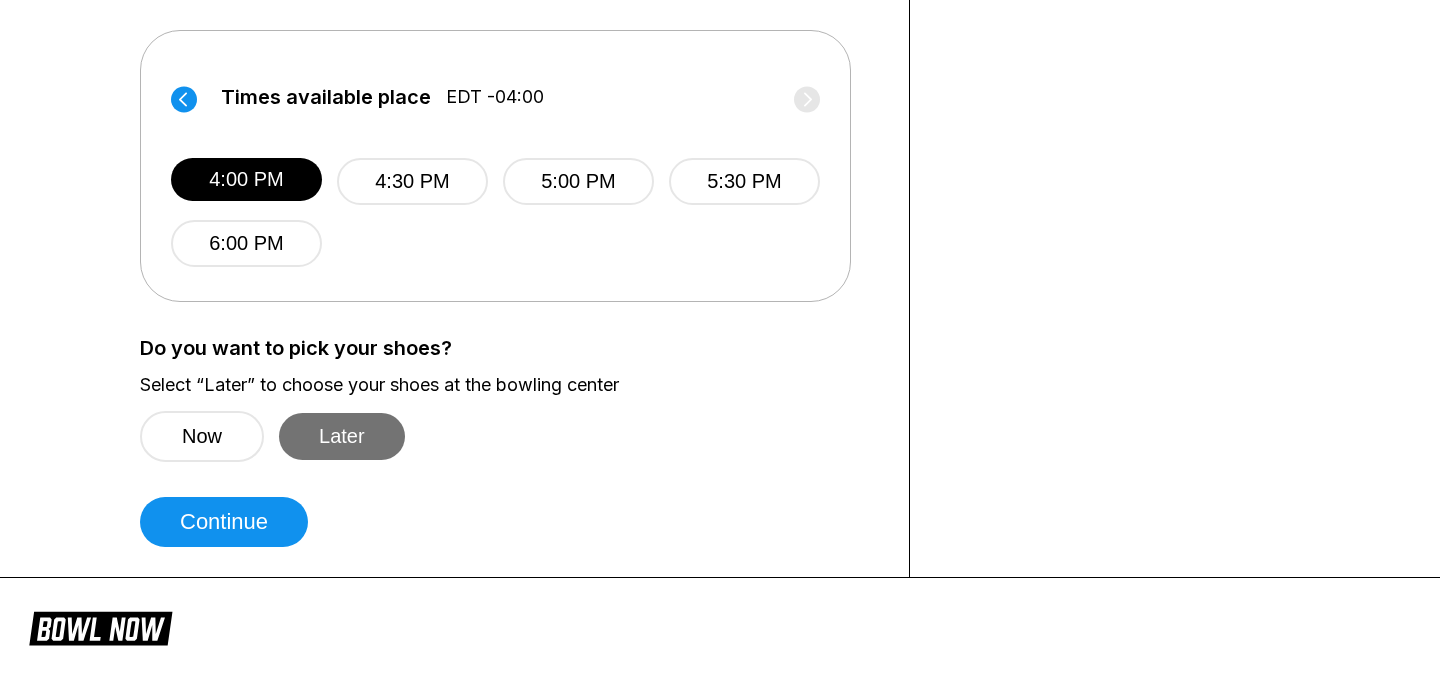 click on "Later" at bounding box center [342, 436] 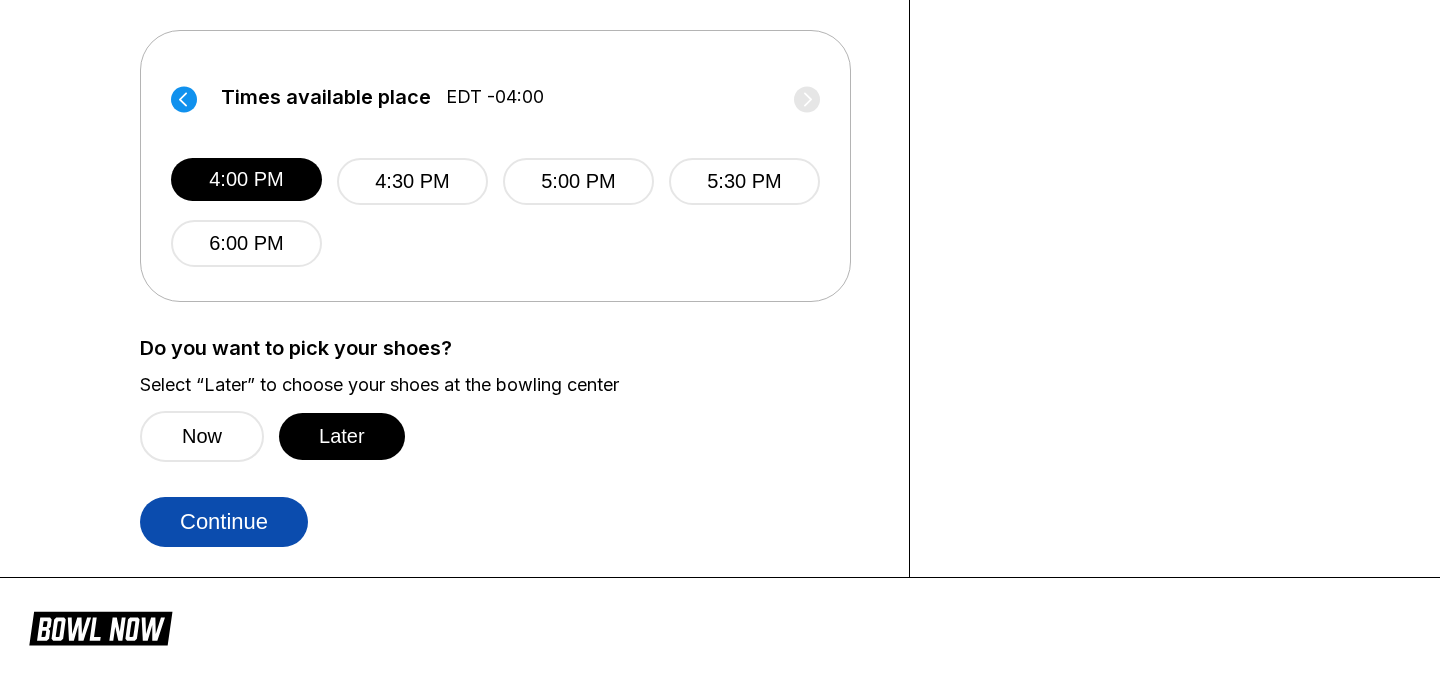 click on "Continue" at bounding box center [224, 522] 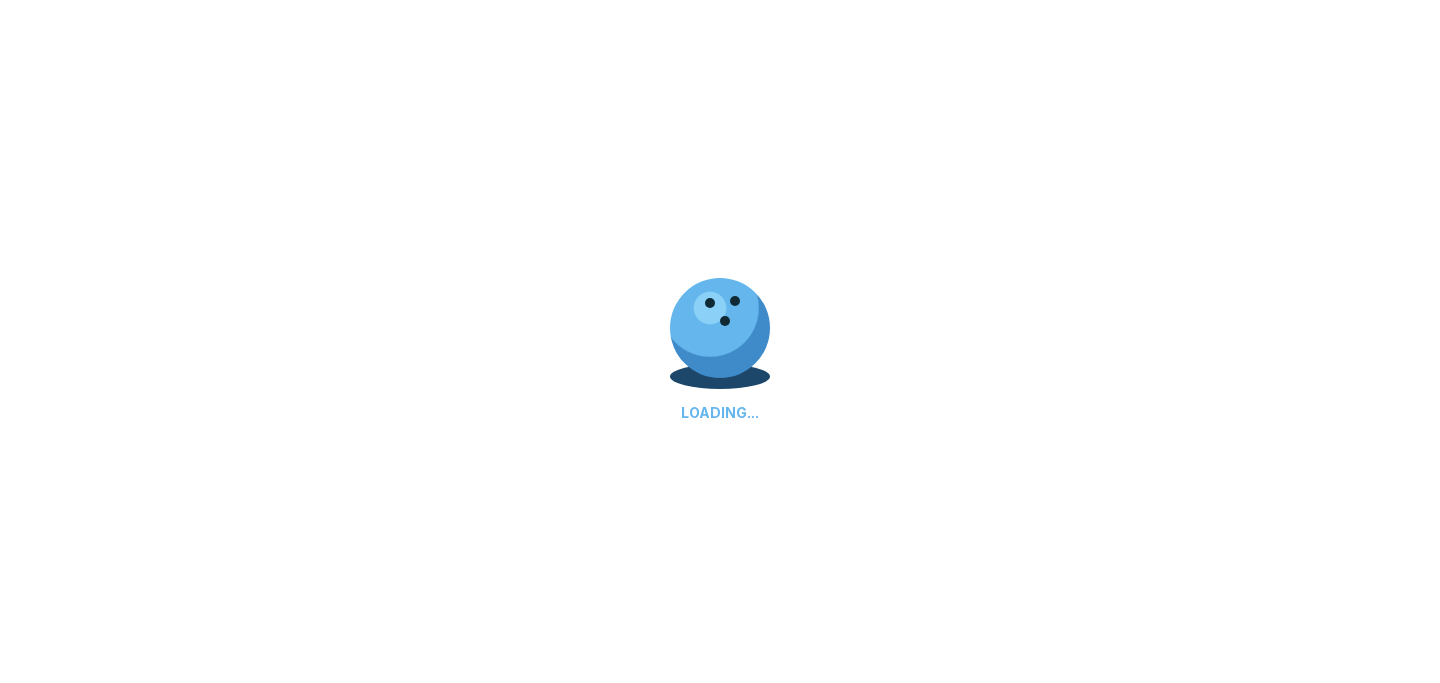 scroll, scrollTop: 0, scrollLeft: 0, axis: both 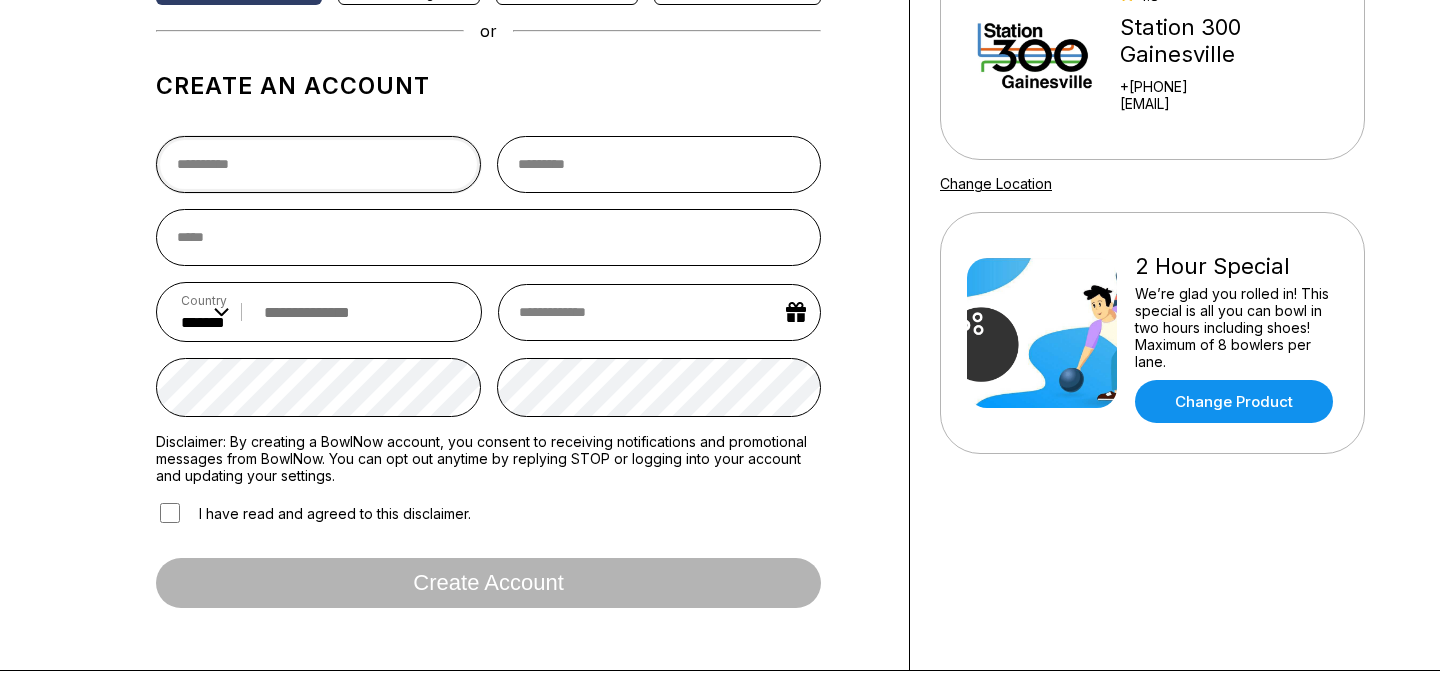 click at bounding box center [318, 164] 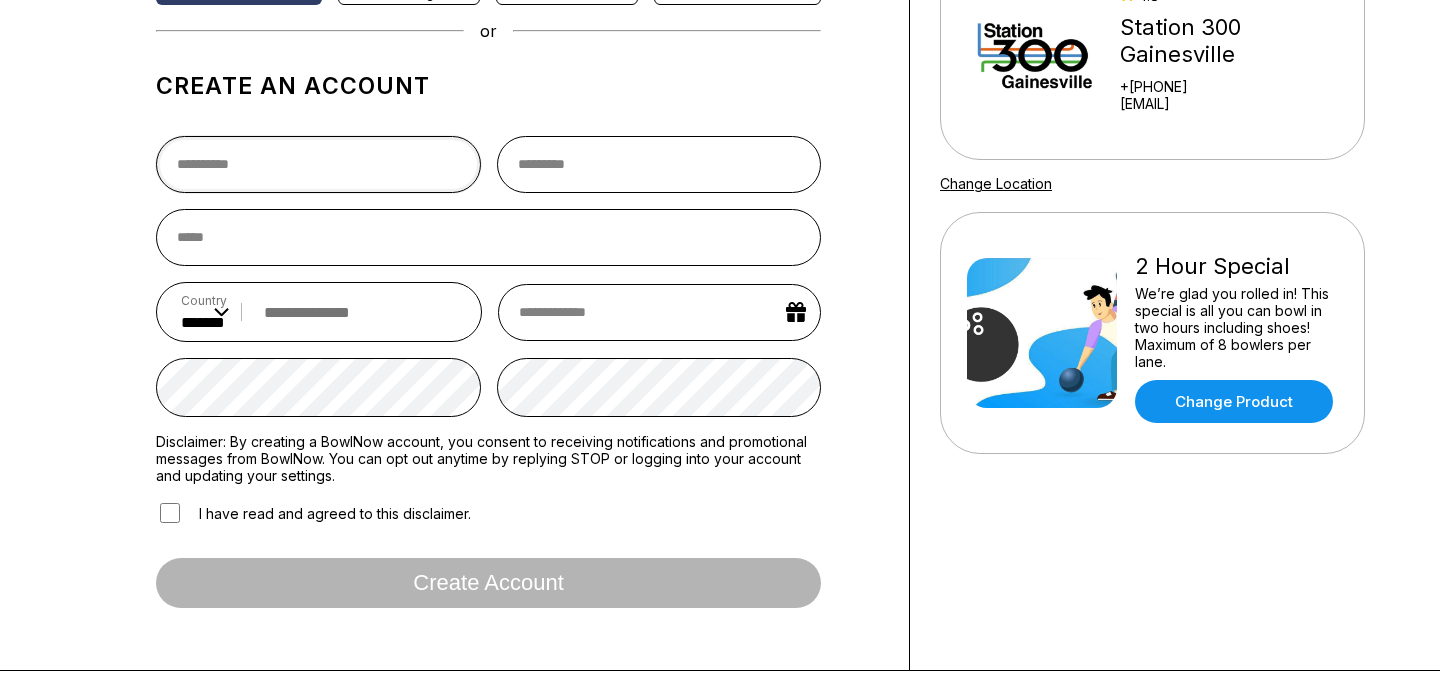 type on "******" 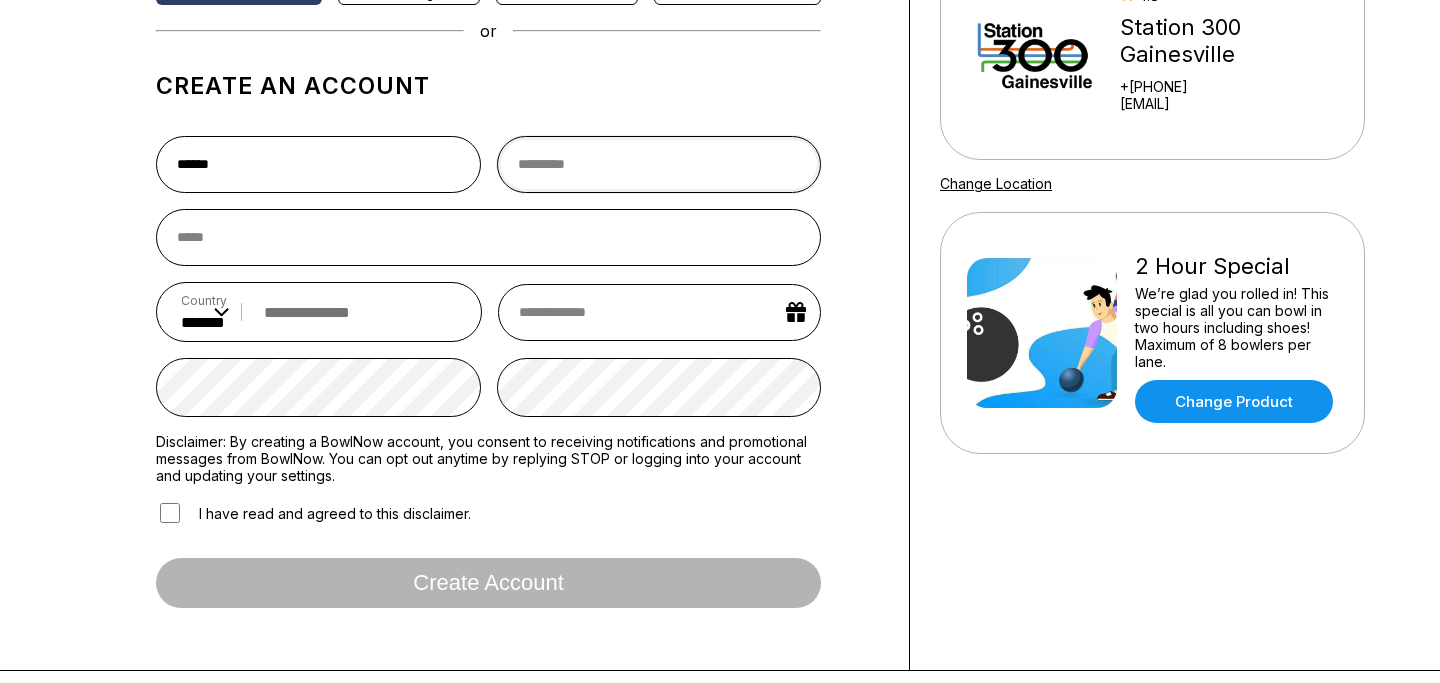 type on "***" 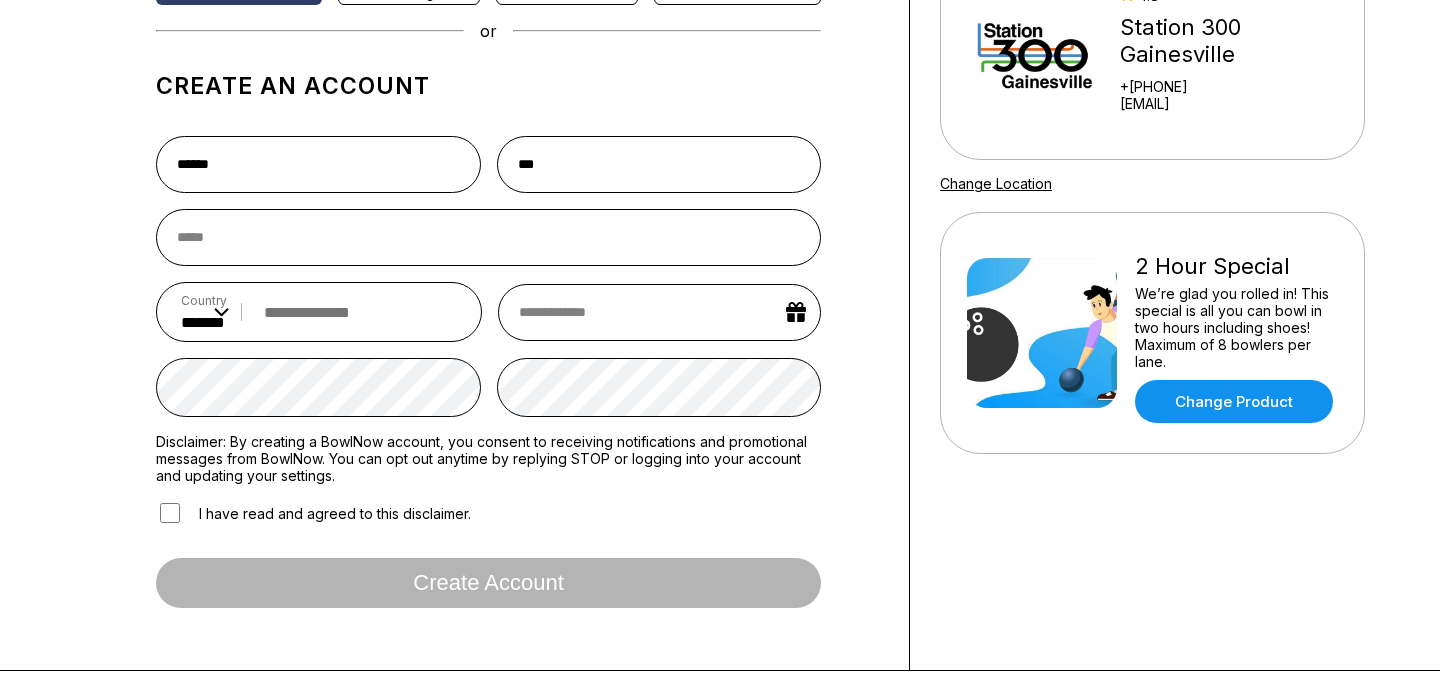 type on "**********" 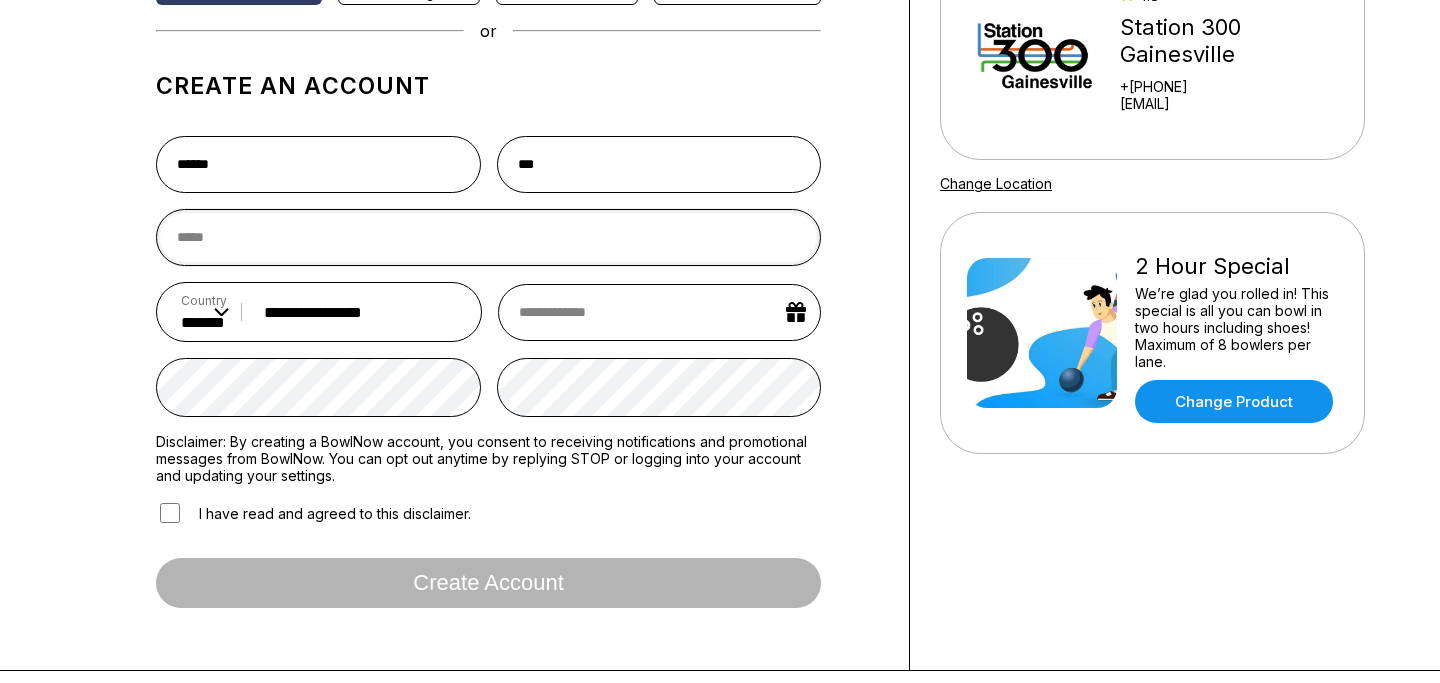 click at bounding box center [488, 237] 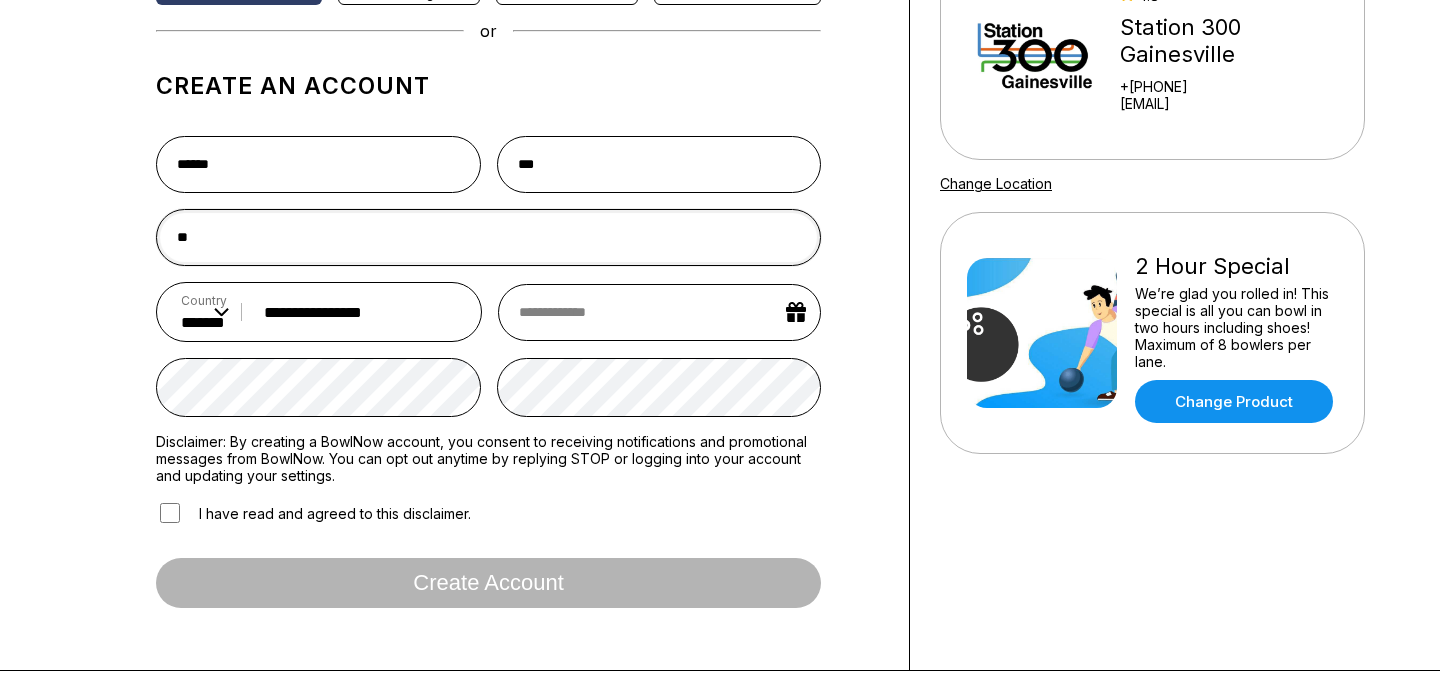type on "*" 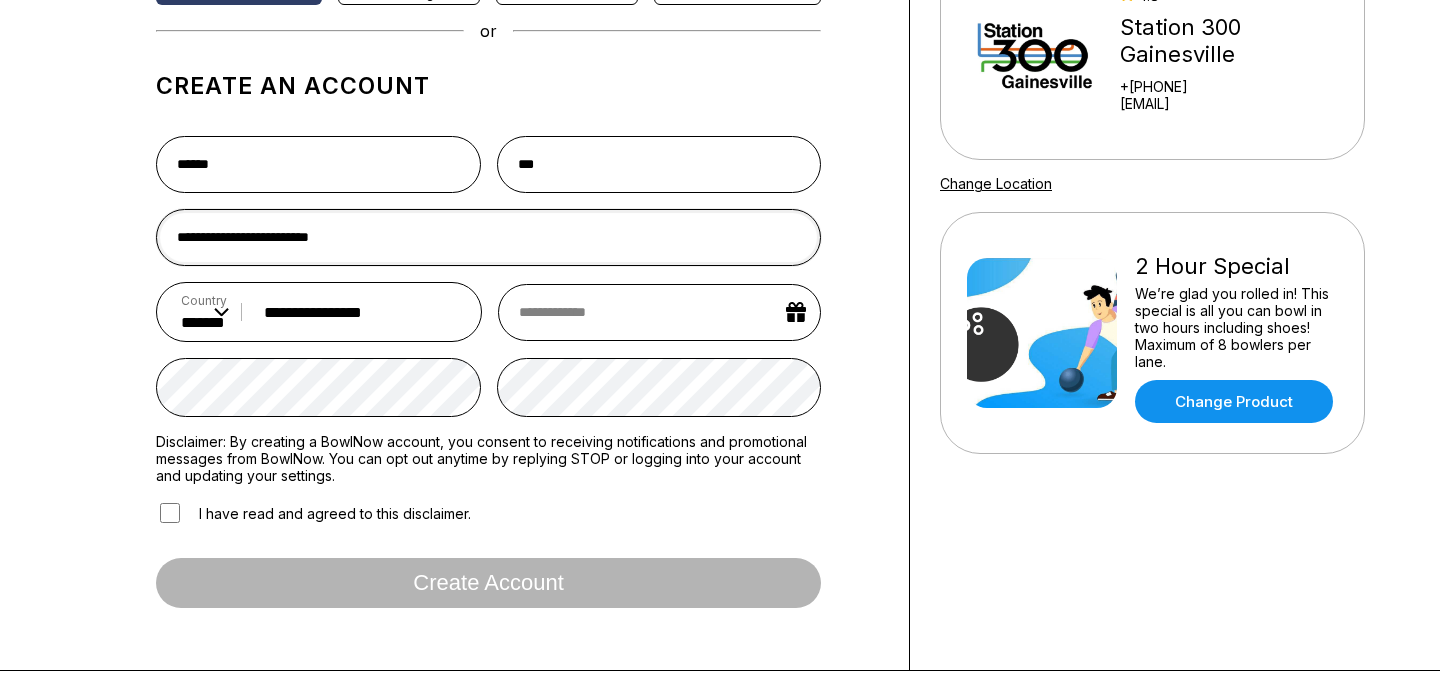 type on "**********" 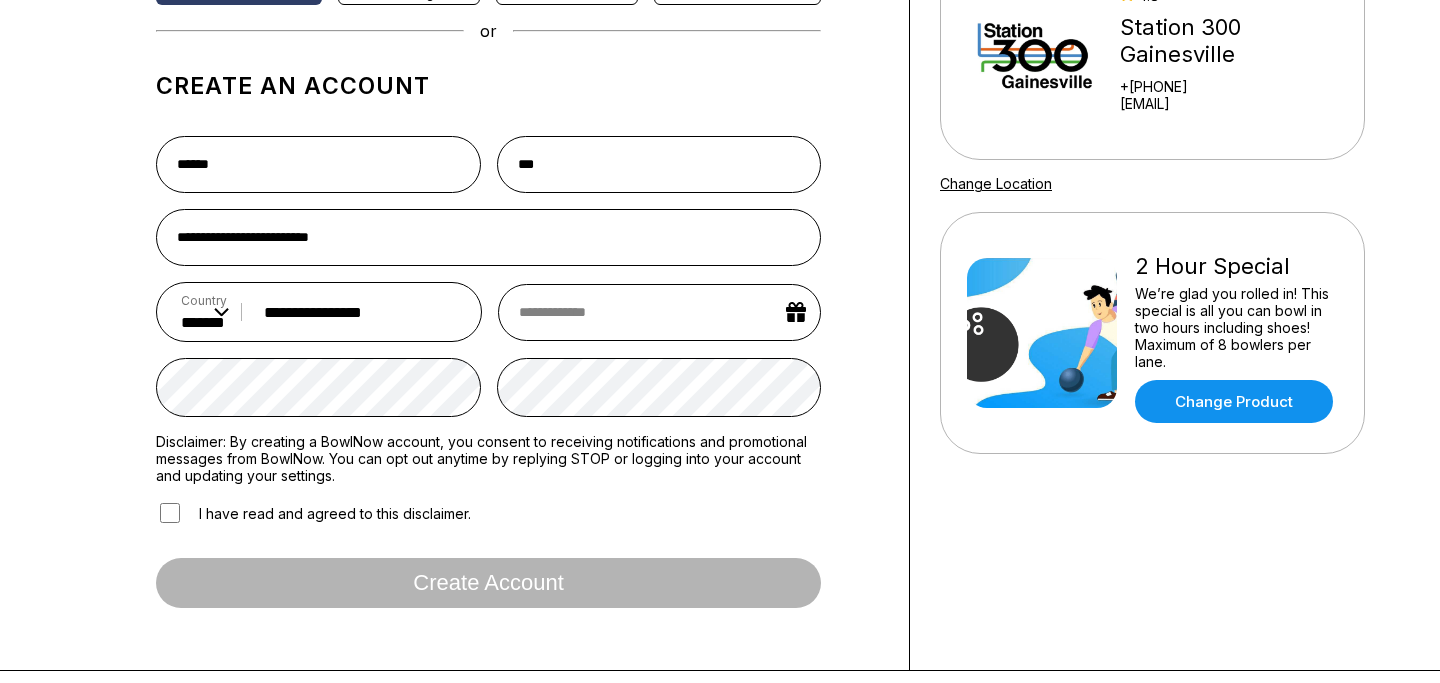 select on "*" 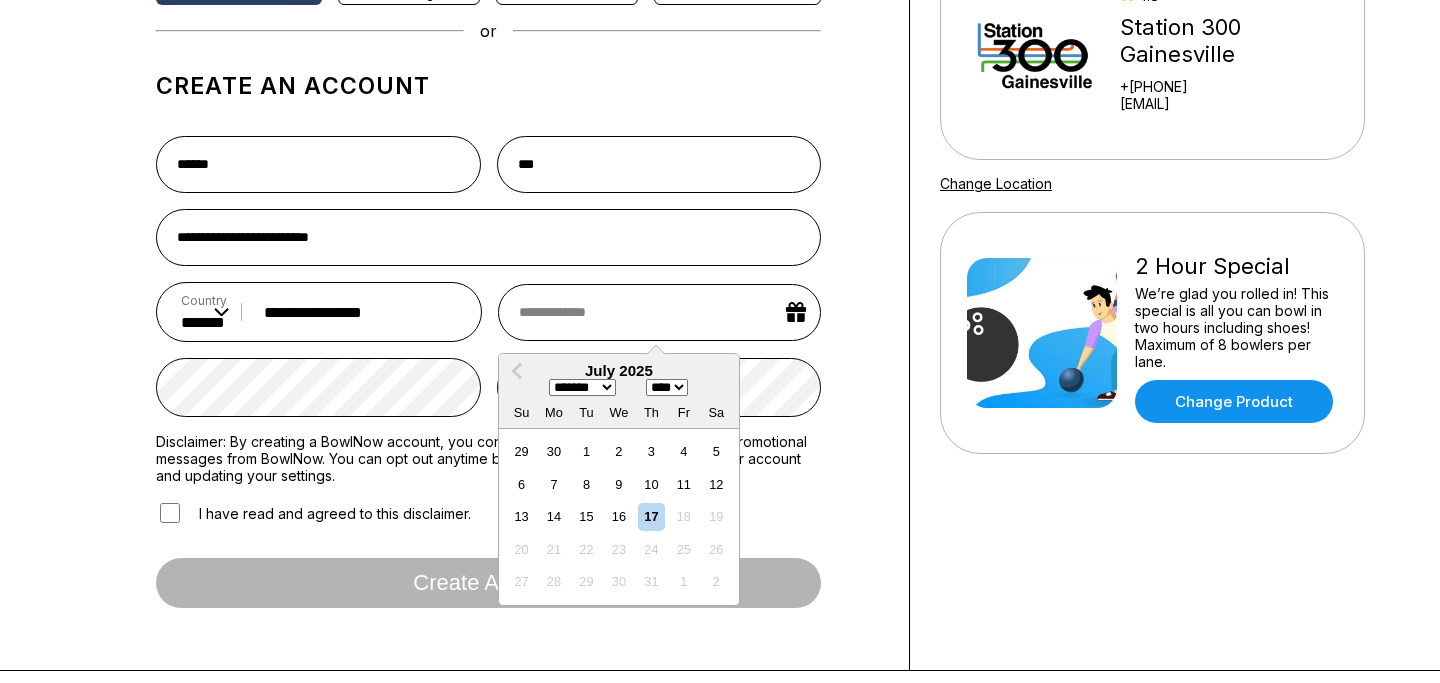 type on "*" 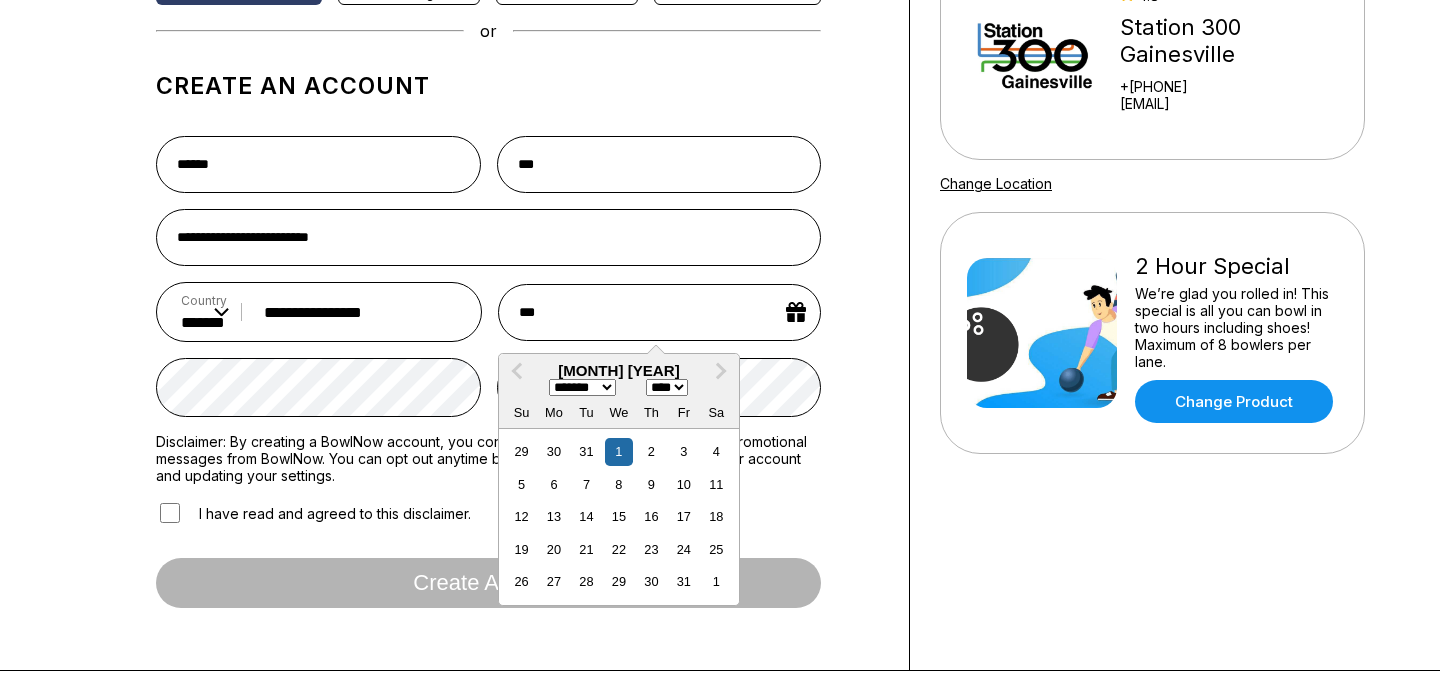 type on "****" 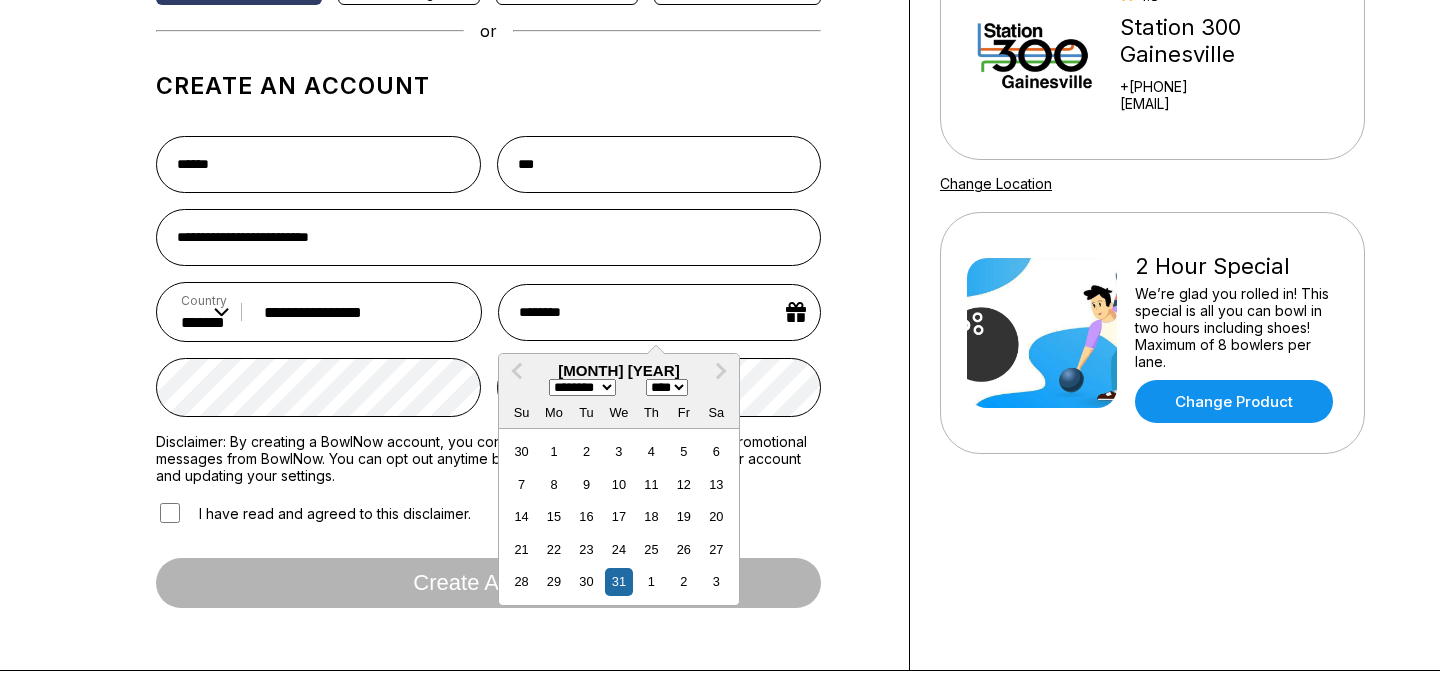 type on "********" 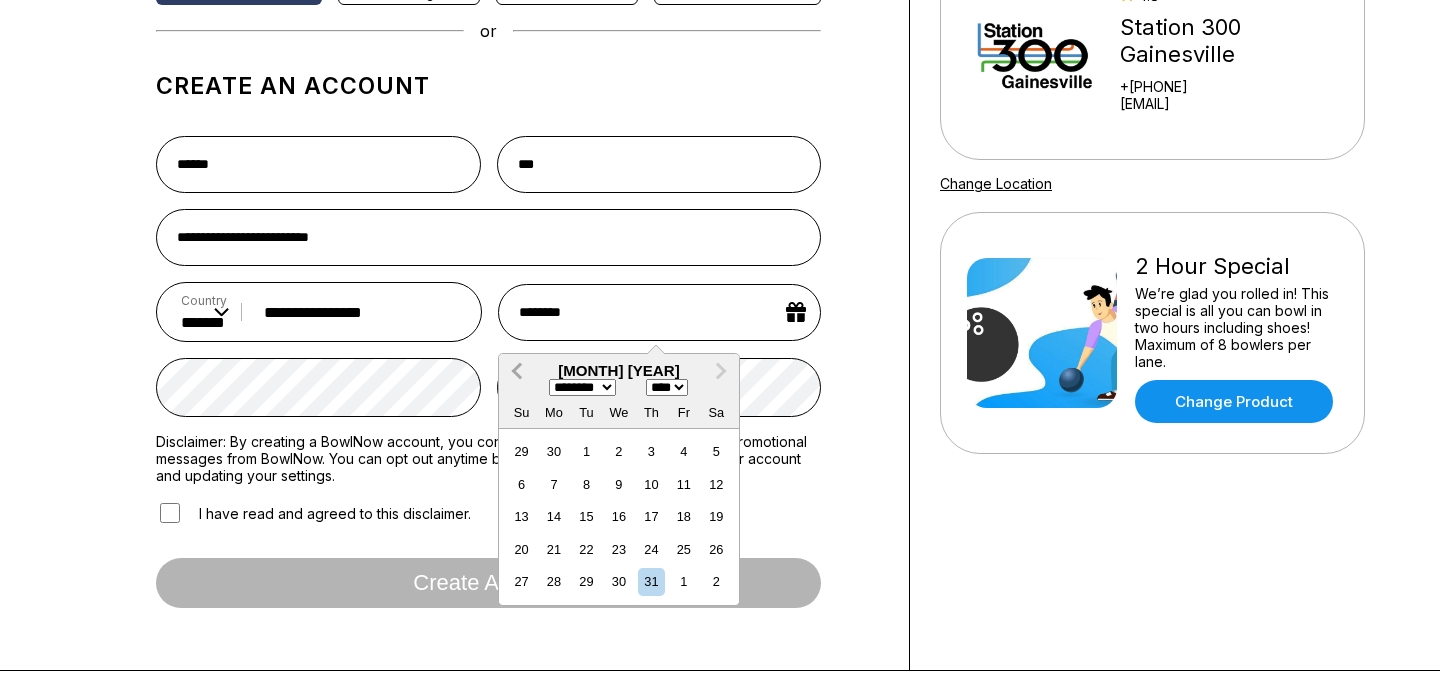 click on "Previous Month" at bounding box center [519, 370] 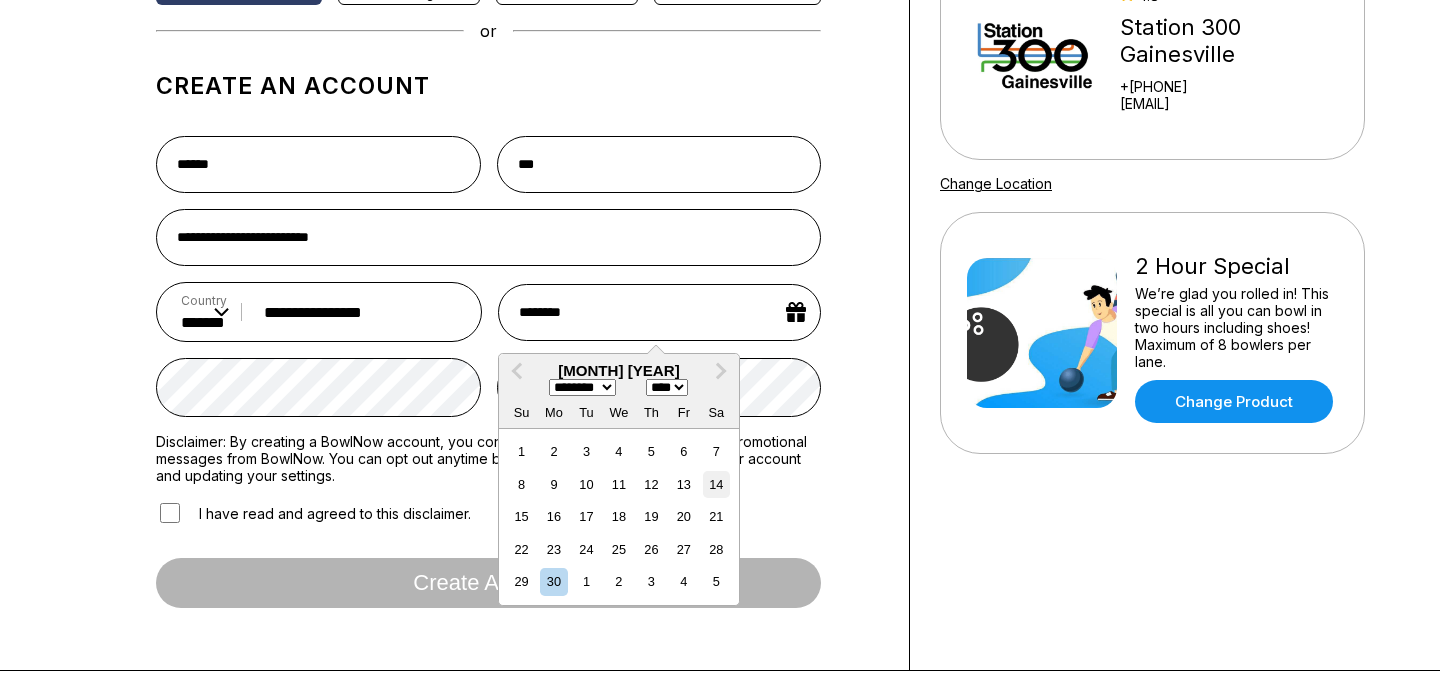 click on "14" at bounding box center [716, 484] 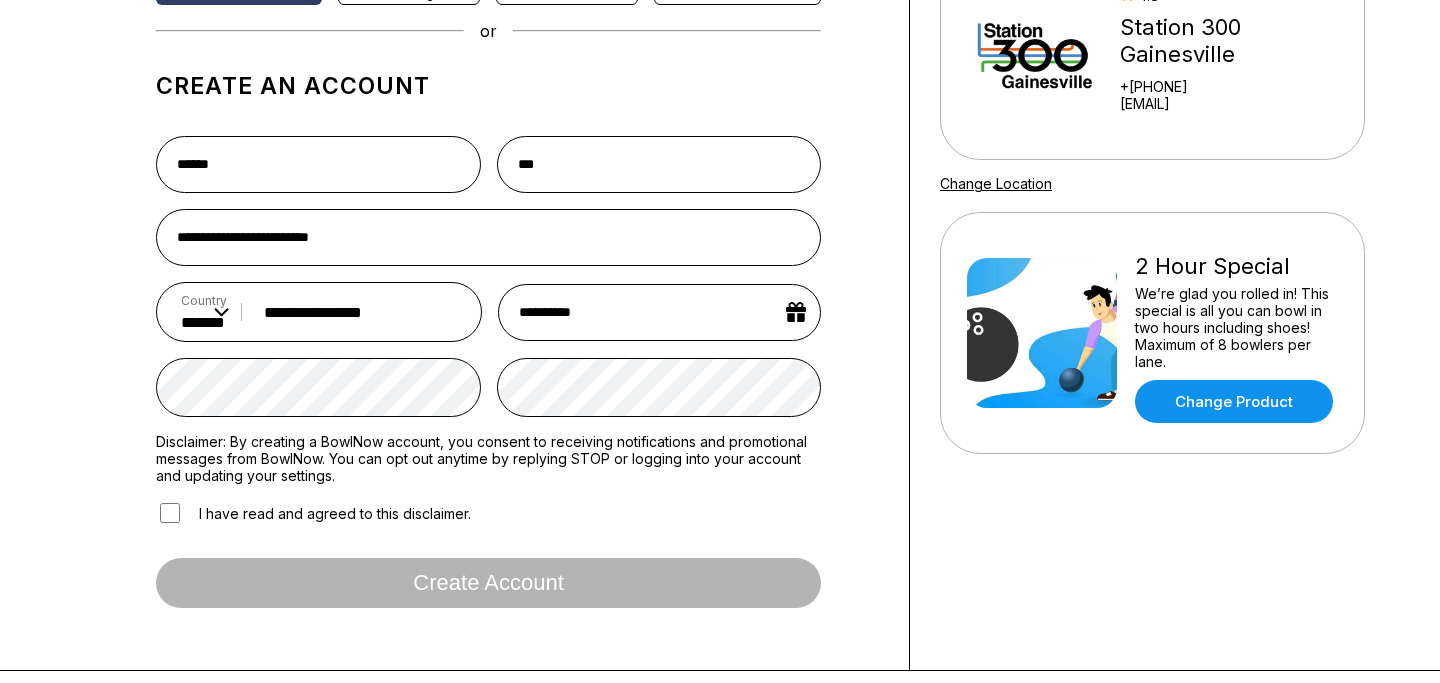 click on "**********" at bounding box center [488, 372] 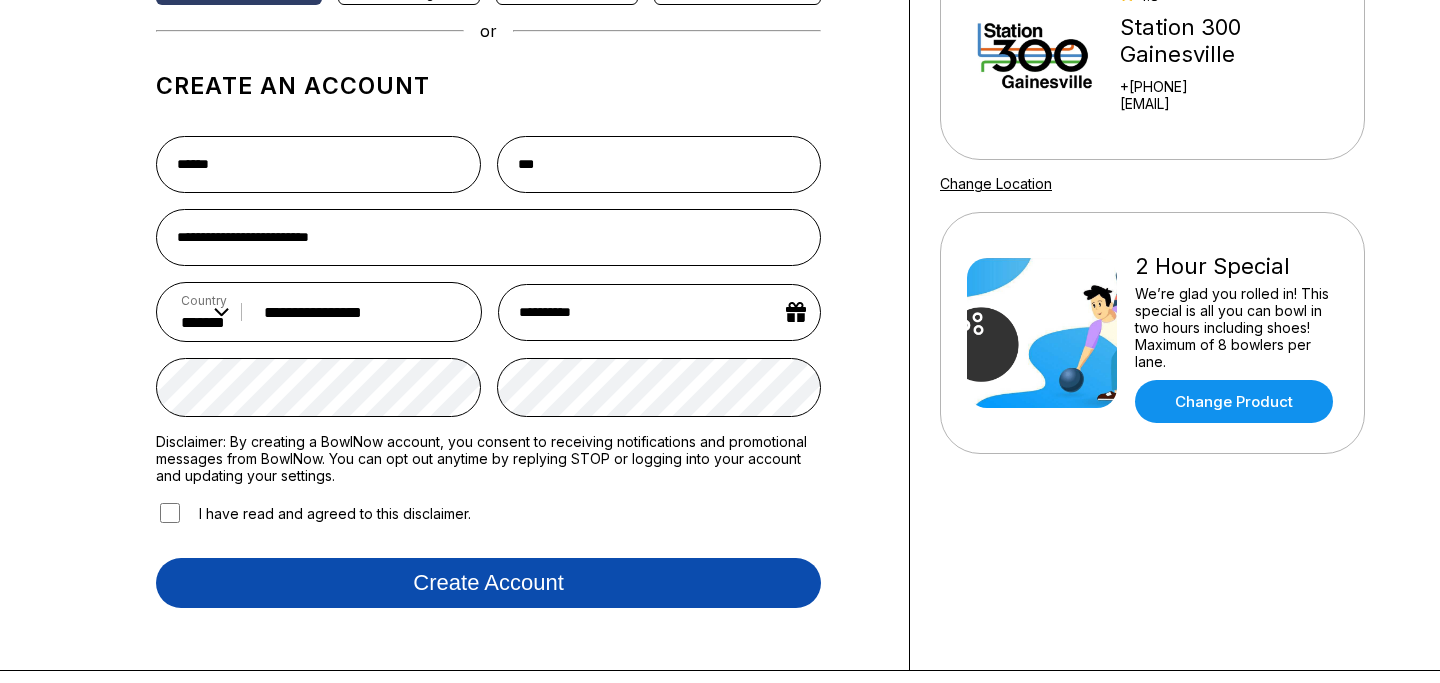 click on "Create account" at bounding box center [488, 583] 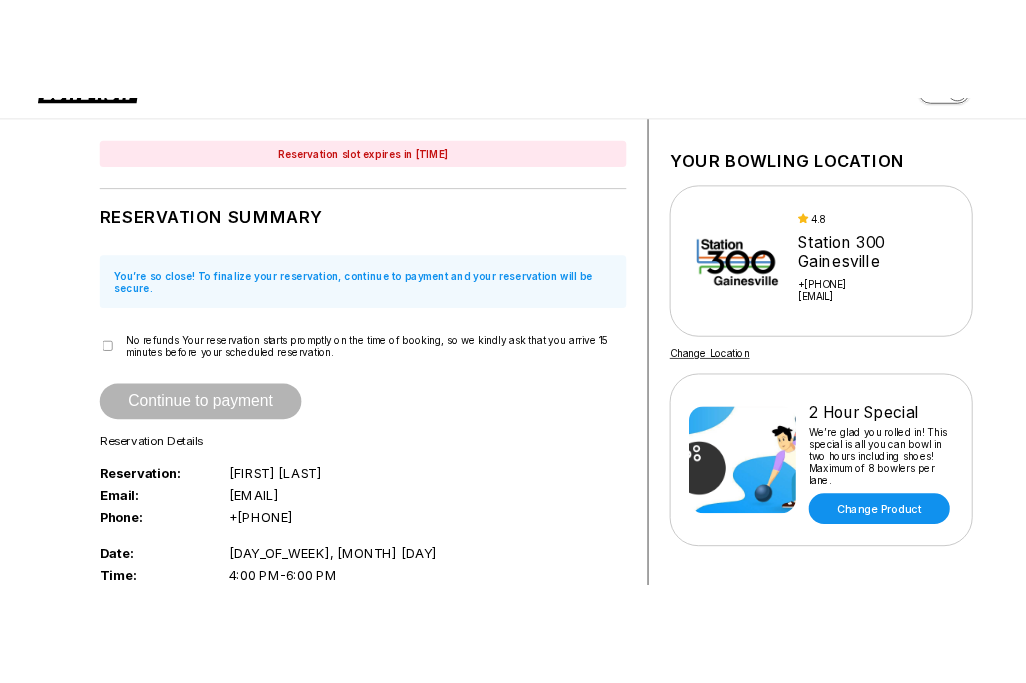 scroll, scrollTop: 0, scrollLeft: 0, axis: both 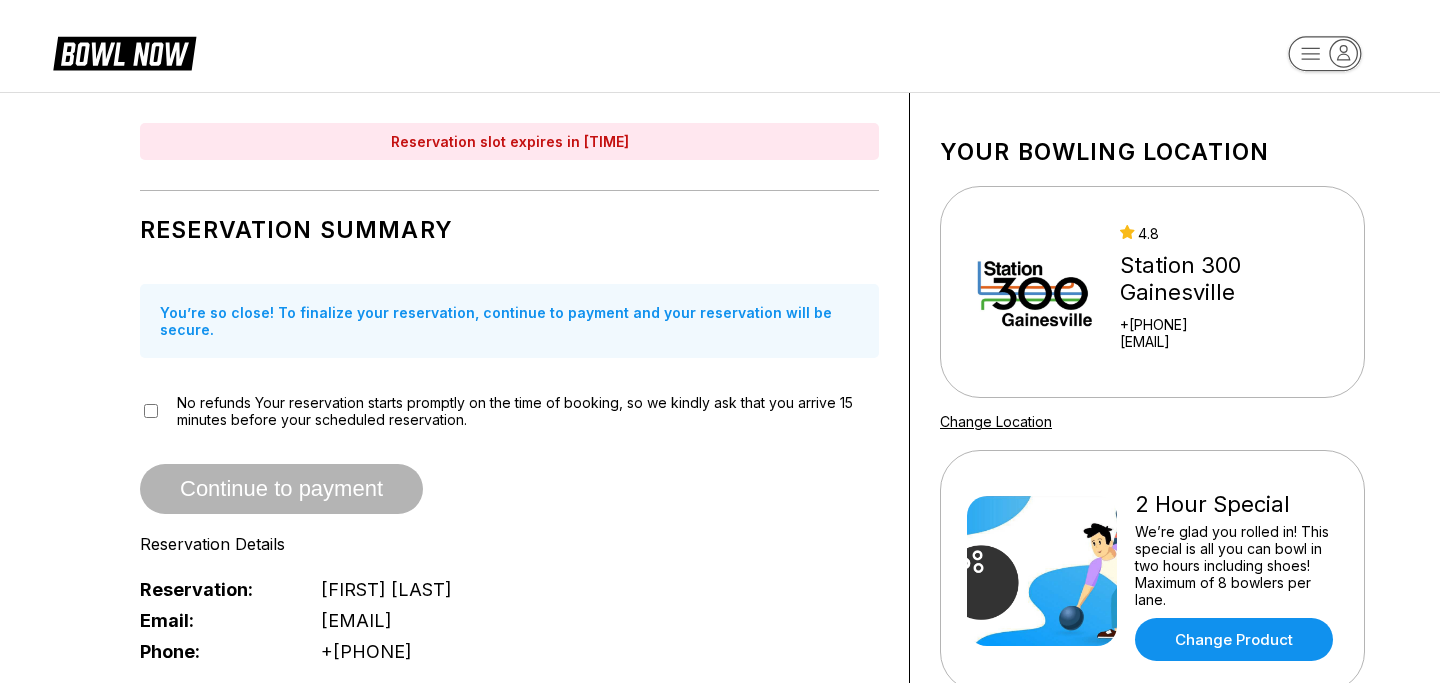 click on "Reservation slot expires in 01:26 Reservation Summary You’re so close! To finalize your reservation, continue to payment and your reservation will be secure.   No refunds
Your reservation starts promptly on the time of booking, so we kindly ask that you arrive 15 minutes before your scheduled reservation.  Continue to payment Reservation Details Reservation: [FIRST]   [LAST] Email:   [EMAIL] Phone:   +[PHONE] Date: [DAY_OF_WEEK], [MONTH] [DAY] Time:  4:00 PM  -  6:00 PM Guests: 18  People Payment Information Add Product: 2 Hour Special $242.82 Shoes: Size  TBD Size  TBD Size  TBD Size  TBD Size  TBD Size  TBD Size  TBD Size  TBD Size  TBD Size  TBD Size  TBD Size  TBD Size  TBD Size  TBD Size  TBD Size  TBD Size  TBD Size  TBD $0.00 $0.00 $0.00 $0.00 $0.00 $0.00 $0.00 $0.00 $0.00 $0.00 $0.00 $0.00 $0.00 $0.00 $0.00 $0.00 $0.00 $0.00 Addons: 2 Hour Special  cost: $242.82 Shoe Cost: $0.00 Reservation Fee: $15.00 Addons: $0.00 Tax: $17.00 Addons Tax: $0.00 Total to Pay: $274.82 Continue to payment 4.8" at bounding box center (720, 895) 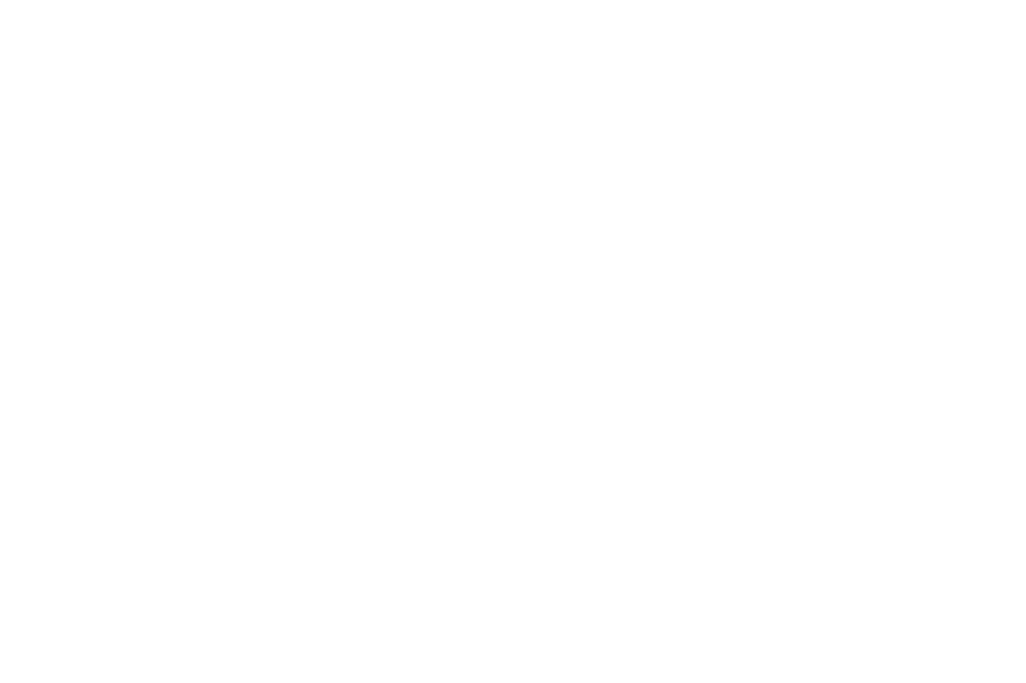 scroll, scrollTop: 0, scrollLeft: 0, axis: both 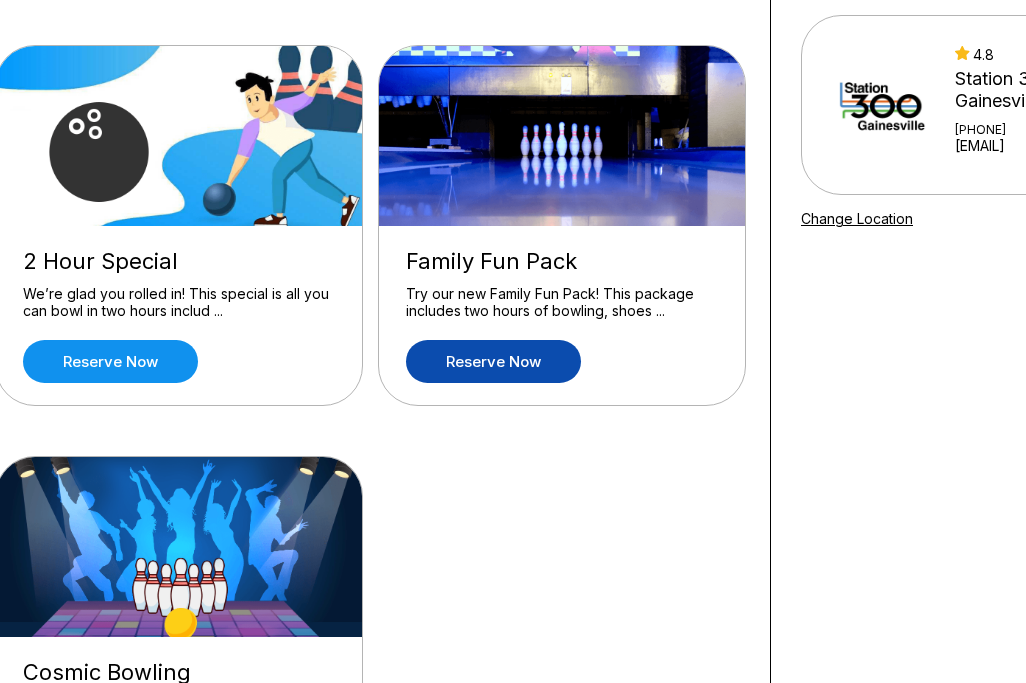 click on "Reserve now" at bounding box center (493, 361) 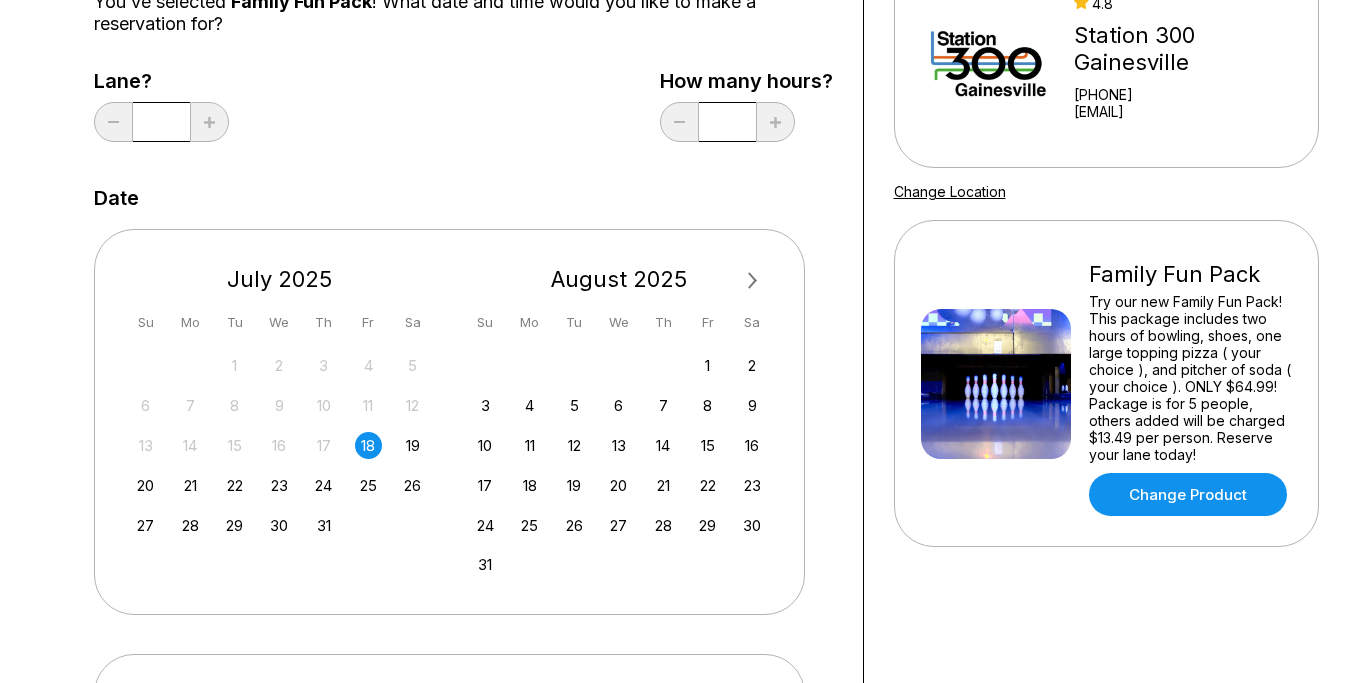 scroll, scrollTop: 233, scrollLeft: 0, axis: vertical 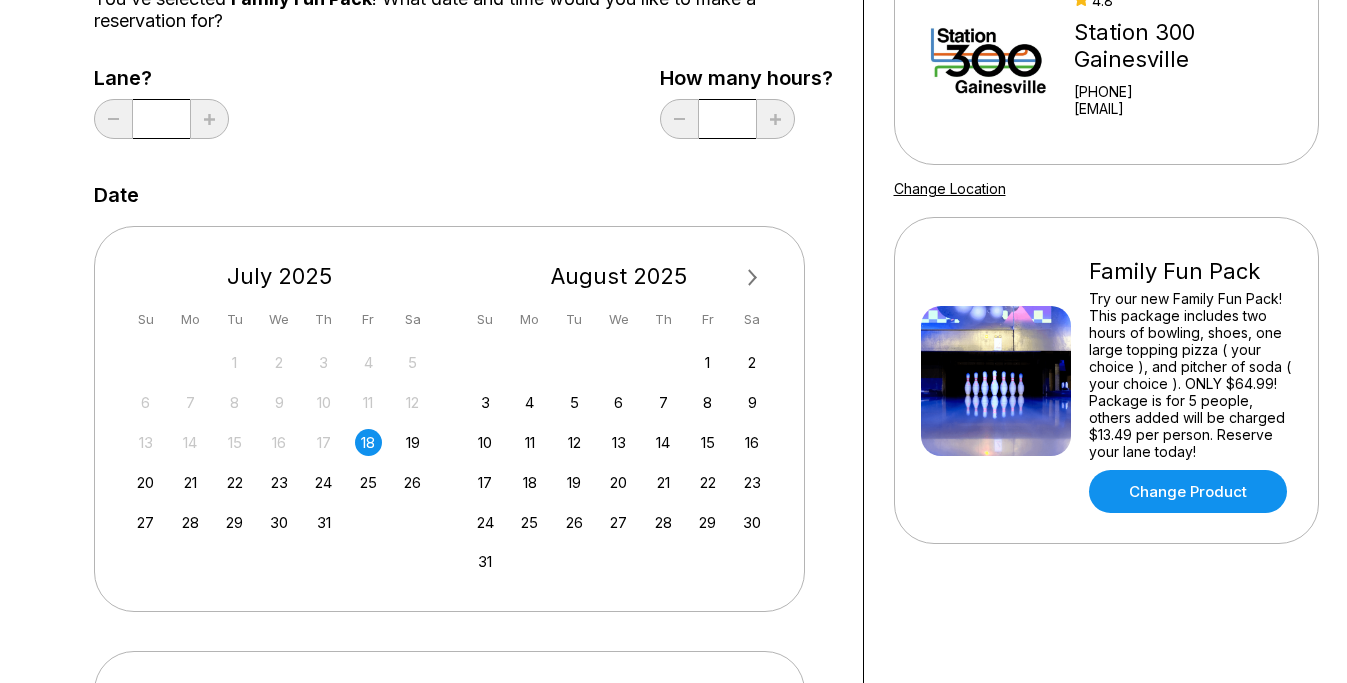 click on "Your bowling location 4.8 Station 300 [CITY]   +[PHONE] [EMAIL] Change Location Family Fun Pack Try our new Family Fun Pack! This package includes two hours of bowling, shoes, one large topping pizza ( your choice ), and pitcher of soda ( your choice ). ONLY $64.99! Package is for 5 people, others added will be charged $13.49 per person. Reserve your lane today! Change Product" at bounding box center [1106, 449] 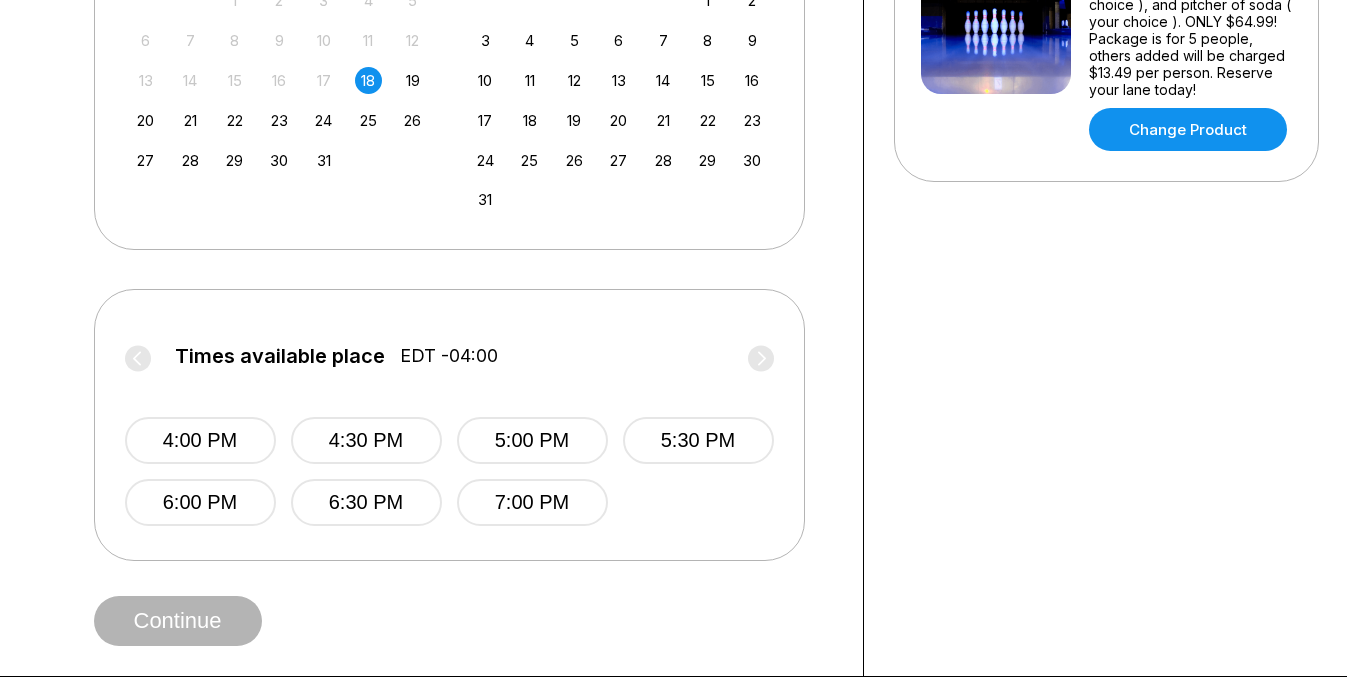 scroll, scrollTop: 596, scrollLeft: 0, axis: vertical 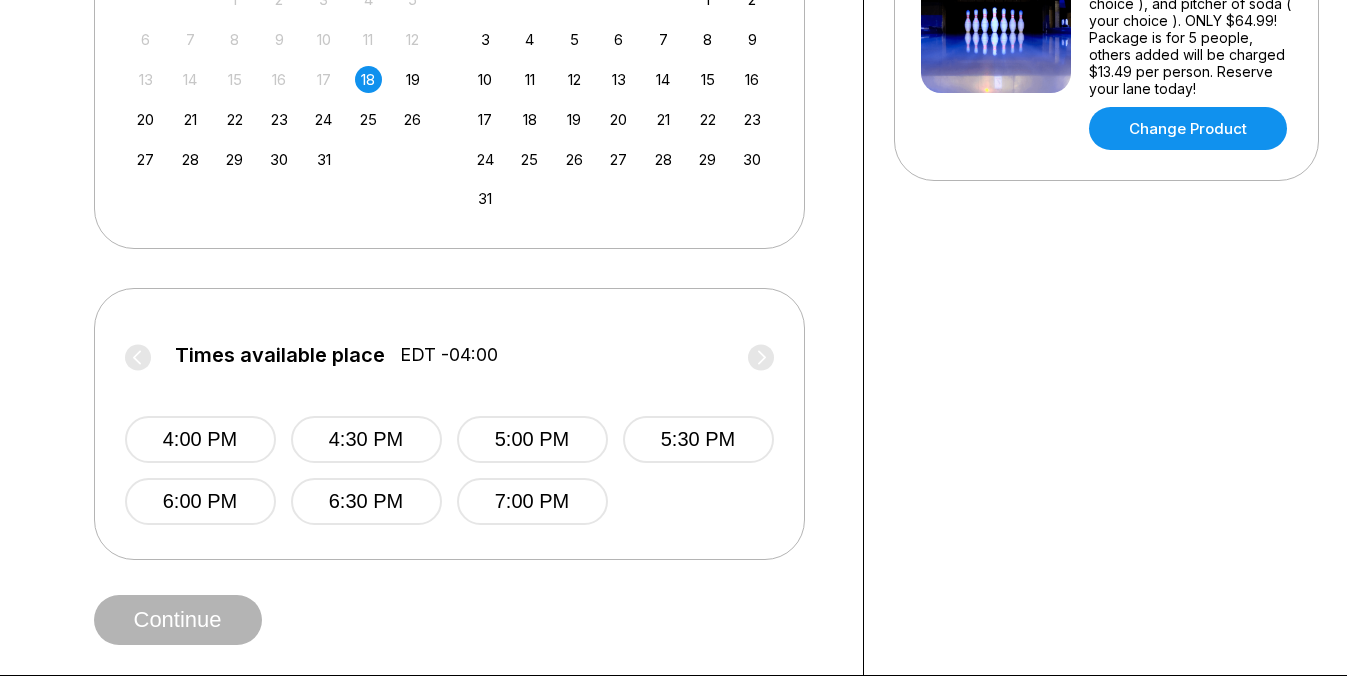 click on "Times available place EDT -04:00 4:00 PM 4:30 PM 5:00 PM 5:30 PM 6:00 PM 6:30 PM 7:00 PM" at bounding box center (449, 424) 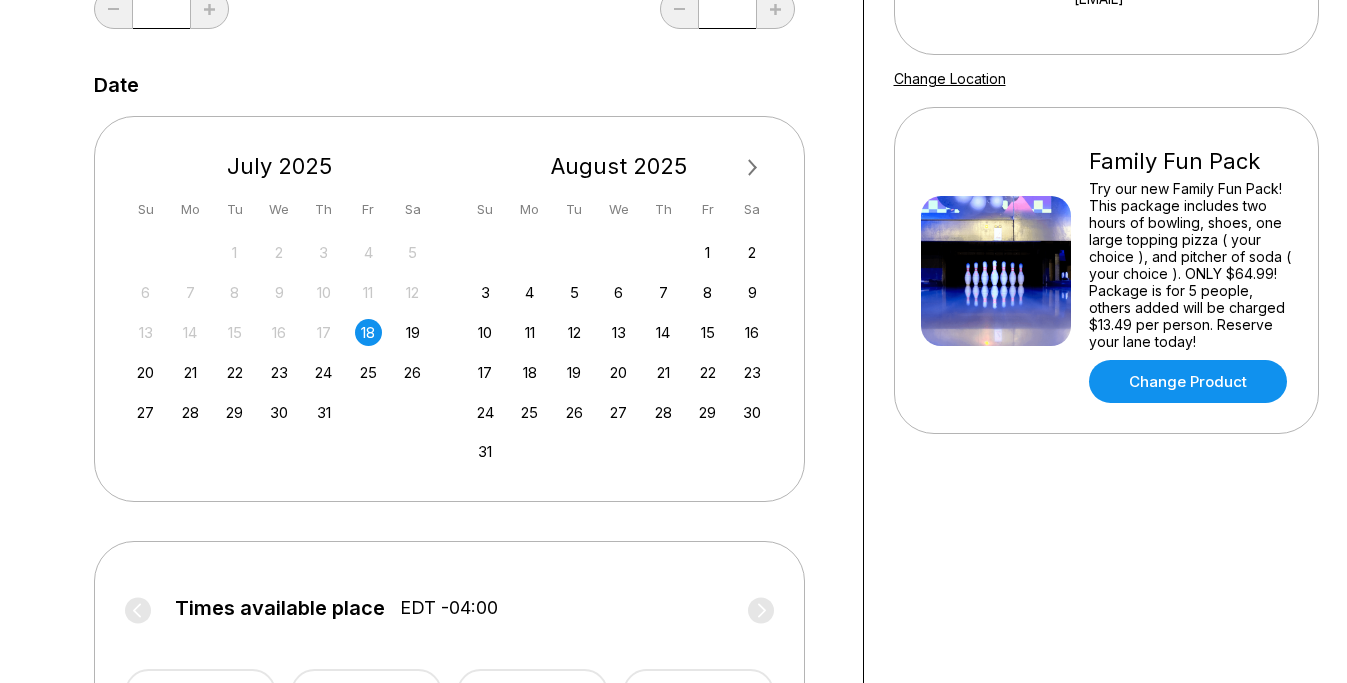 scroll, scrollTop: 319, scrollLeft: 0, axis: vertical 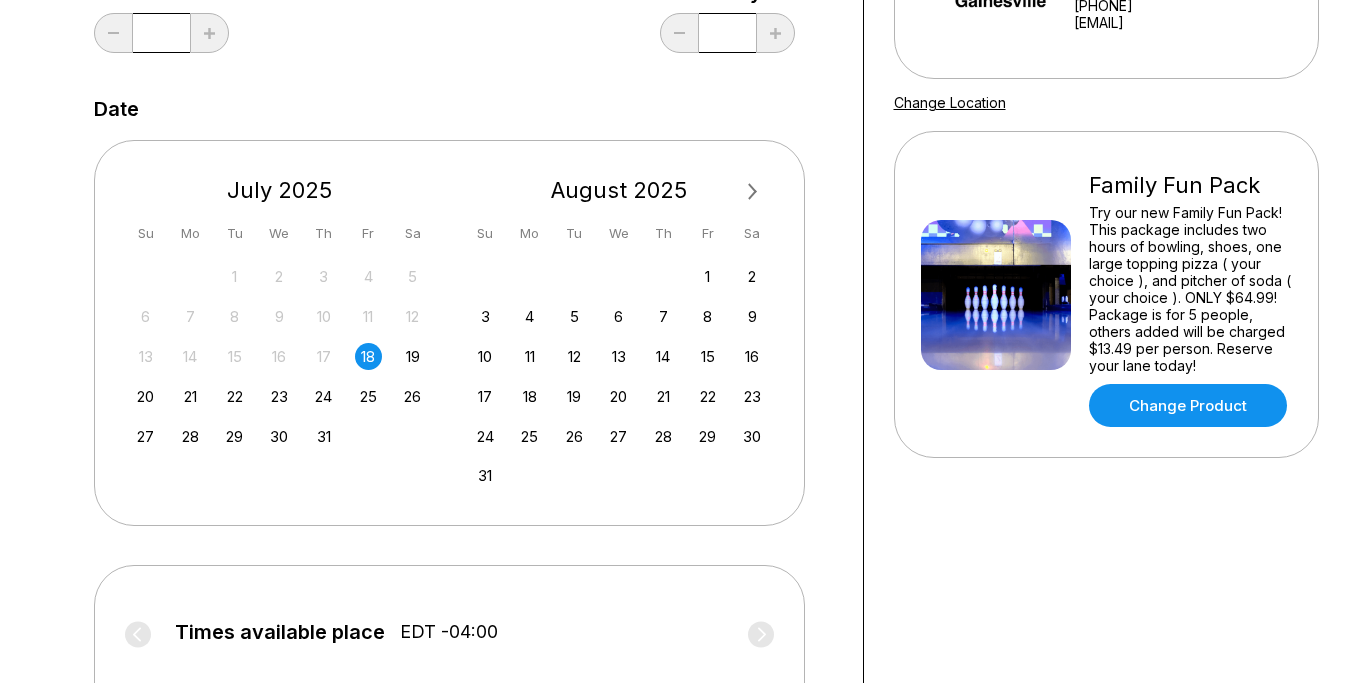 click on "Choose your Date and time You’ve selected   Family Fun Pack ! What date and time would you like to make a reservation for? Lane? * How many hours? * Date Next Month July 2025 Su Mo Tu We Th Fr Sa 29 30 1 2 3 4 5 6 7 8 9 10 11 12 13 14 15 16 17 18 19 20 21 22 23 24 25 26 27 28 29 30 31 August 2025 Su Mo Tu We Th Fr Sa 1 2 3 4 5 6 7 8 9 10 11 12 13 14 15 16 17 18 19 20 21 22 23 24 25 26 27 28 29 30 31 1 2 3 4 5 6 Times available place EDT -04:00 4:00 PM 4:30 PM 5:00 PM 5:30 PM 6:00 PM 6:30 PM 7:00 PM Continue Your bowling location 4.8 Station 300 Gainesville   +17705365563 cheyenne@station300.com Change Location Family Fun Pack Try our new Family Fun Pack! This package includes two hours of bowling, shoes, one large topping pizza ( your choice ), and pitcher of soda ( your choice ). ONLY $64.99! Package is for 5 people, others added will be charged $13.49 per person. Reserve your lane today! Change Product" at bounding box center (674, 363) 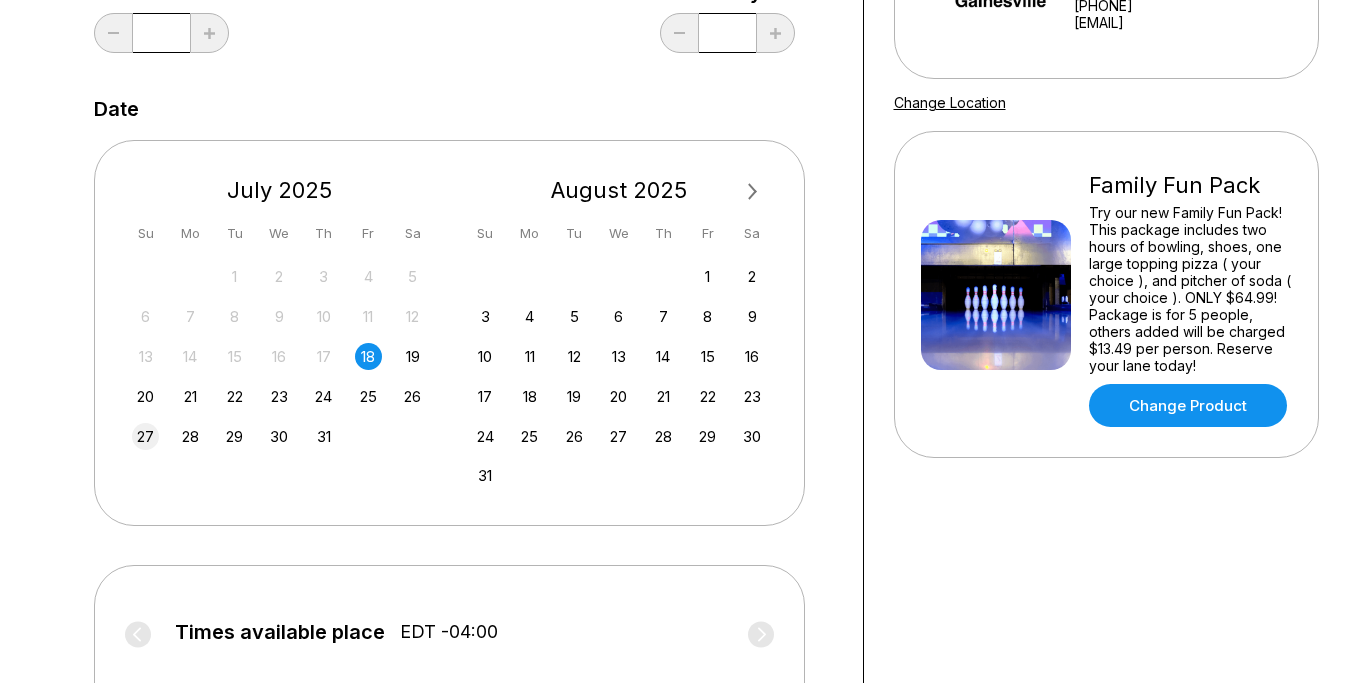click on "27" at bounding box center [145, 436] 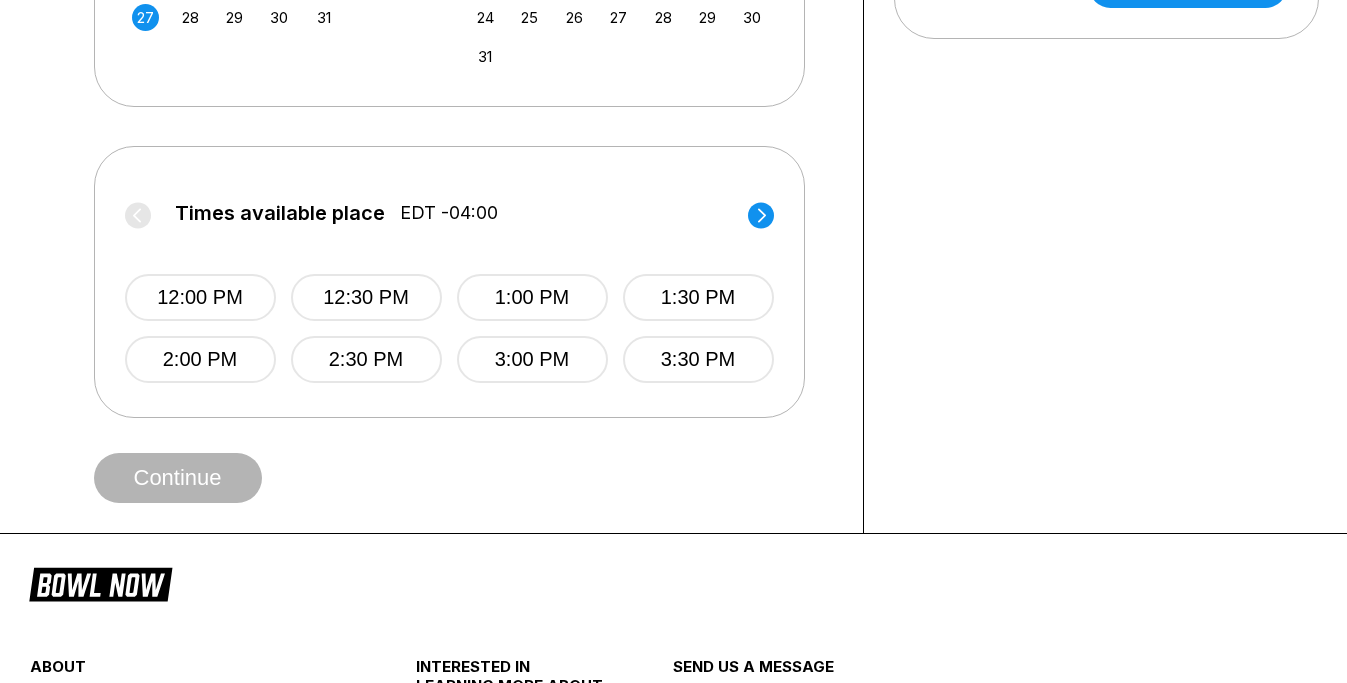 scroll, scrollTop: 741, scrollLeft: 0, axis: vertical 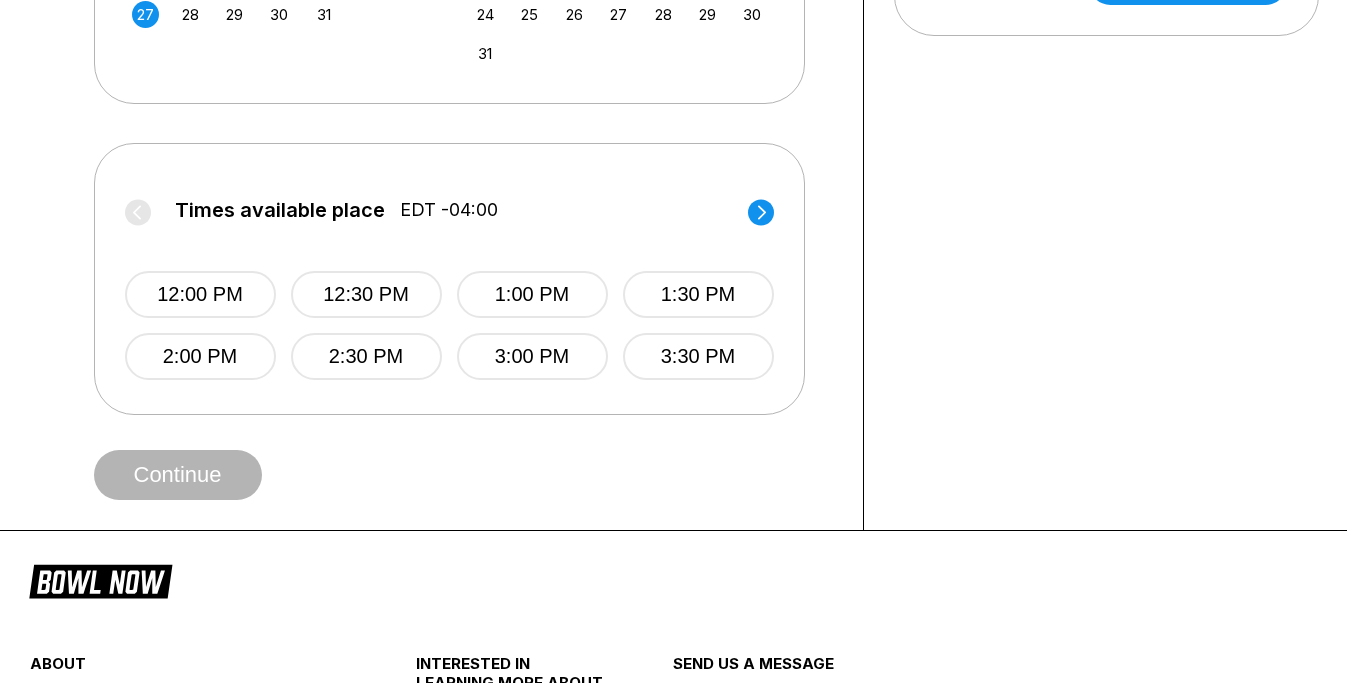 click 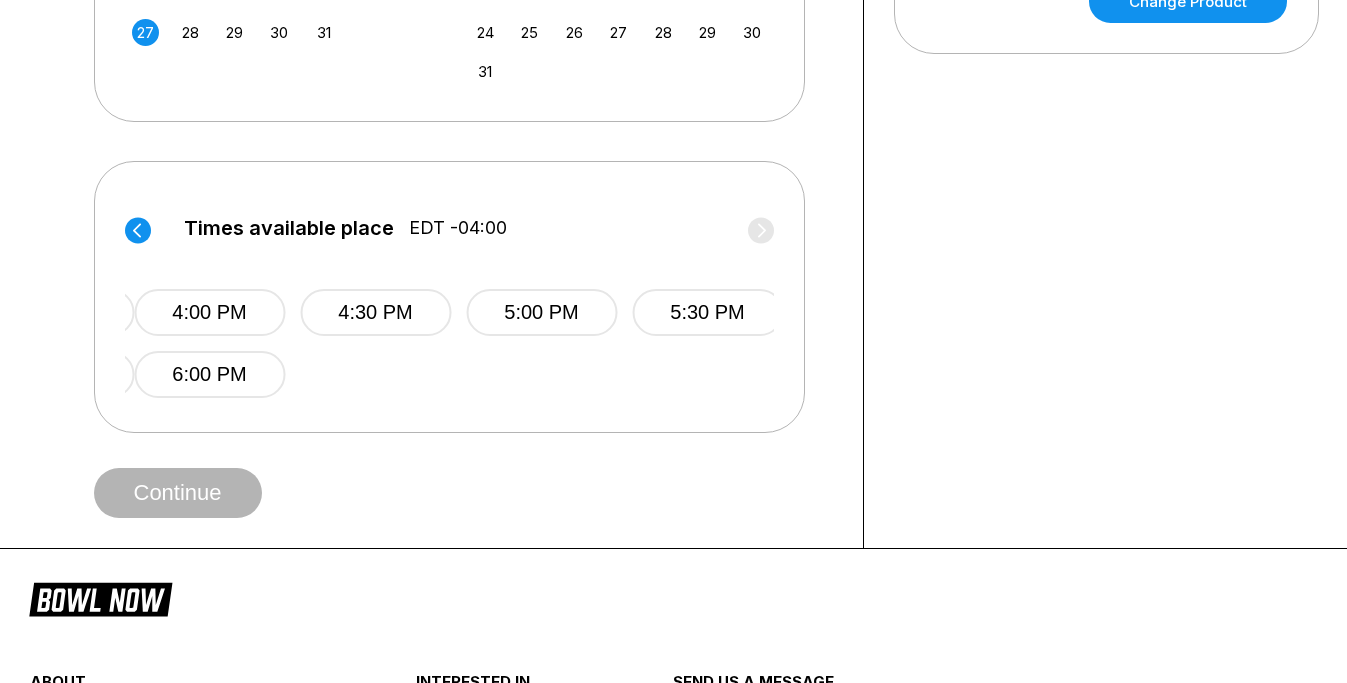 scroll, scrollTop: 721, scrollLeft: 0, axis: vertical 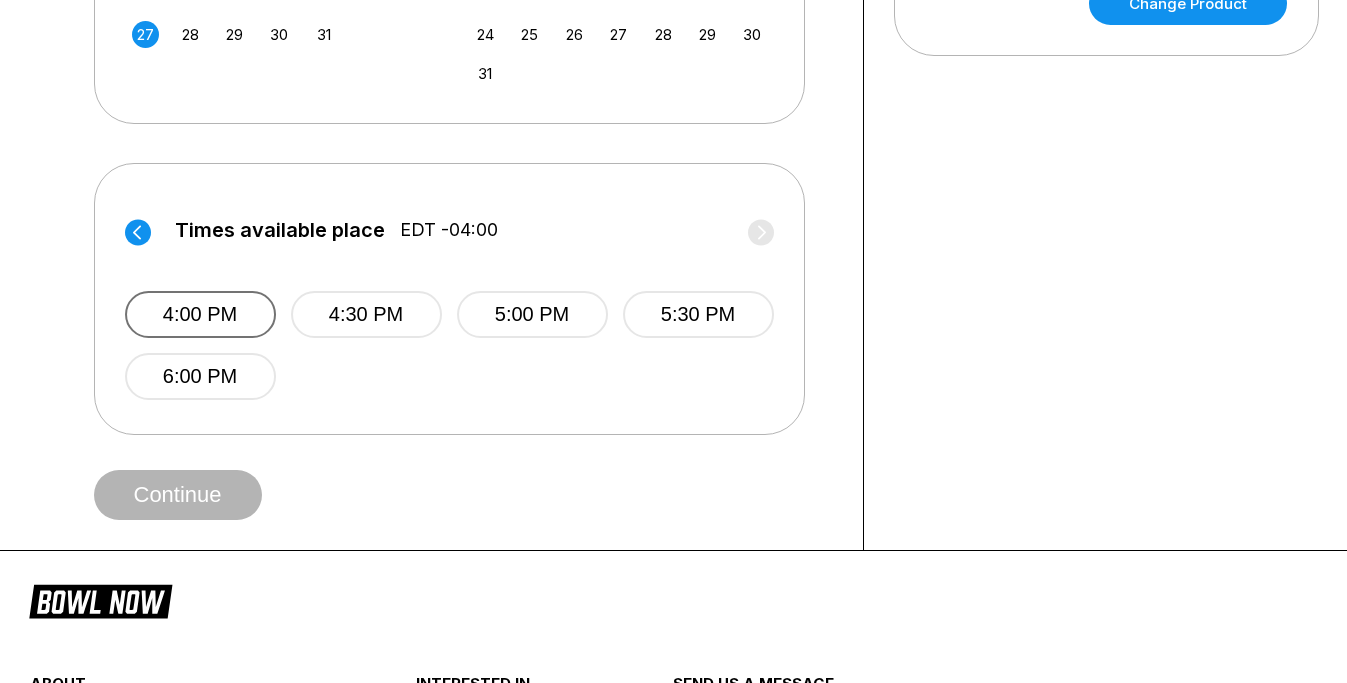 click on "4:00 PM" at bounding box center [200, 314] 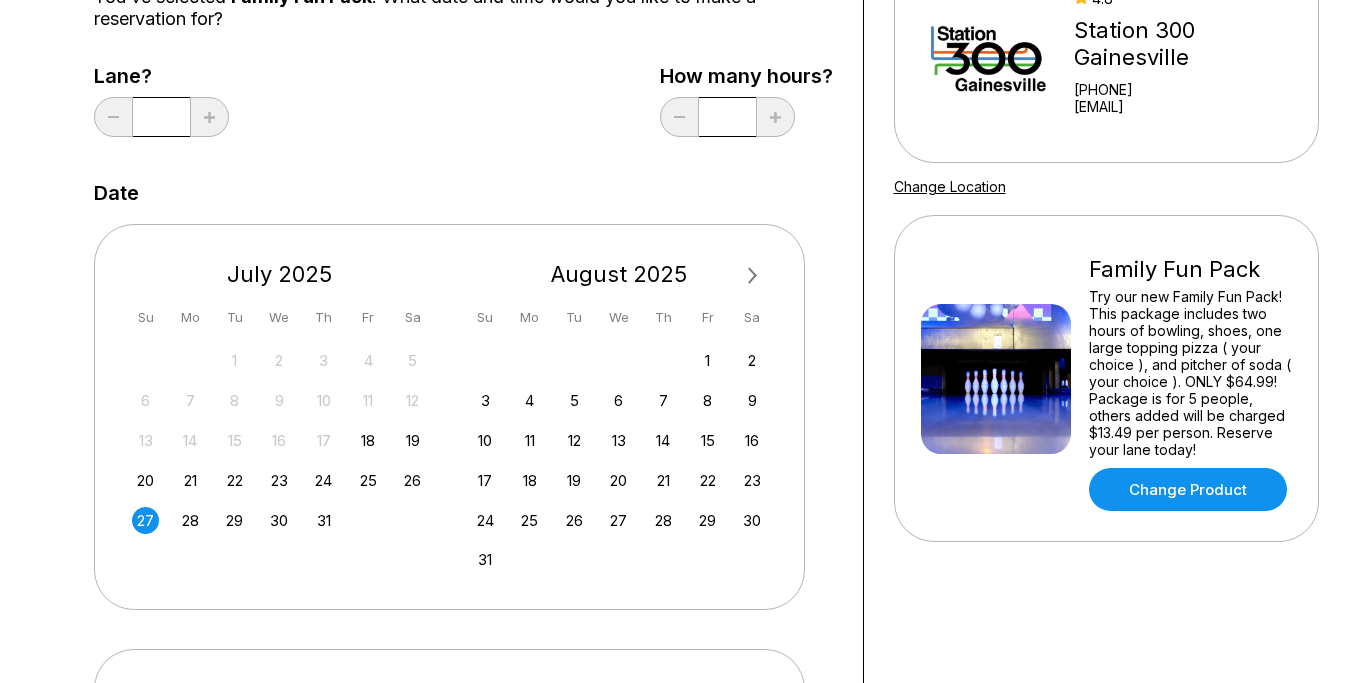 scroll, scrollTop: 0, scrollLeft: 0, axis: both 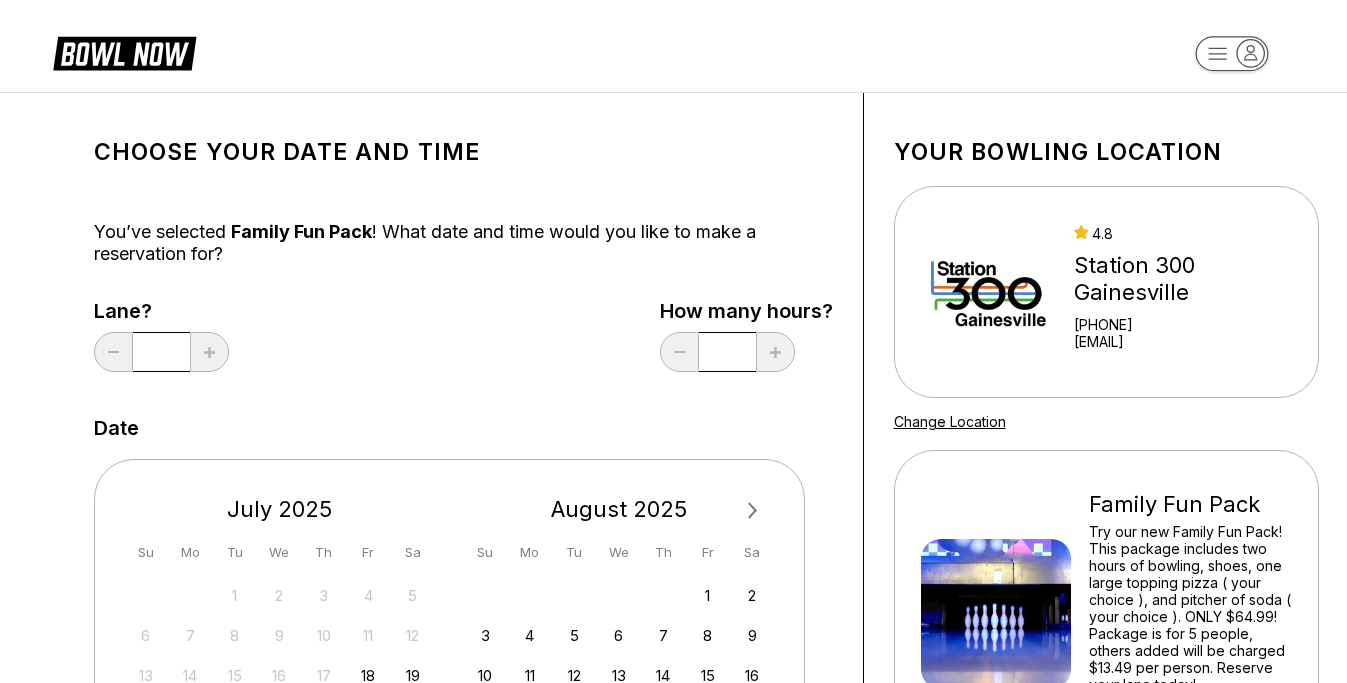 click on "Lane? * How many hours? *" at bounding box center (463, 341) 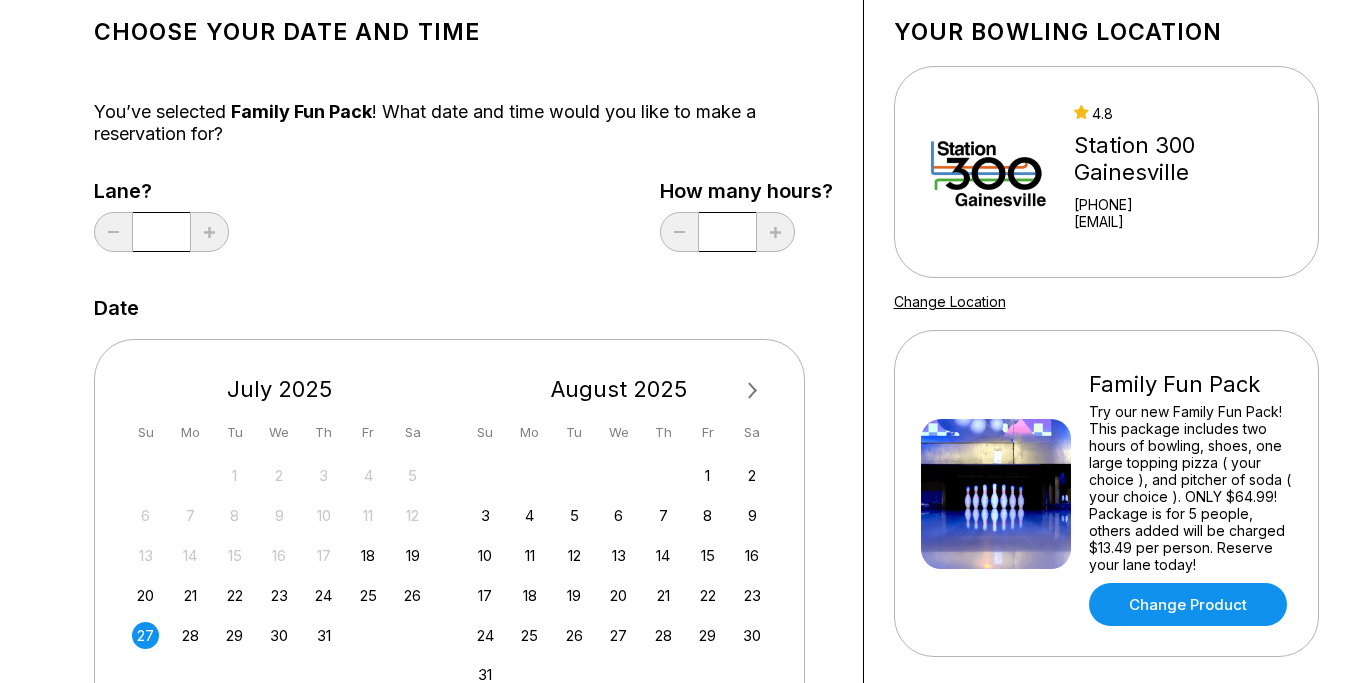 scroll, scrollTop: 0, scrollLeft: 0, axis: both 